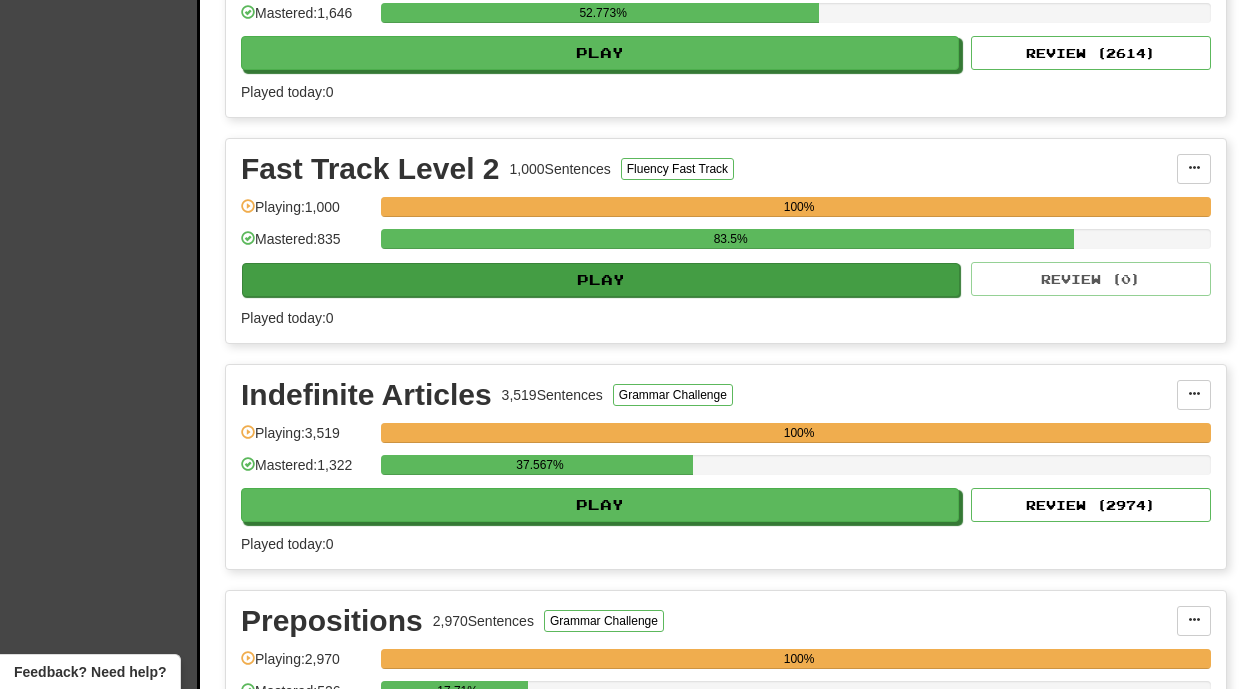 scroll, scrollTop: 792, scrollLeft: 0, axis: vertical 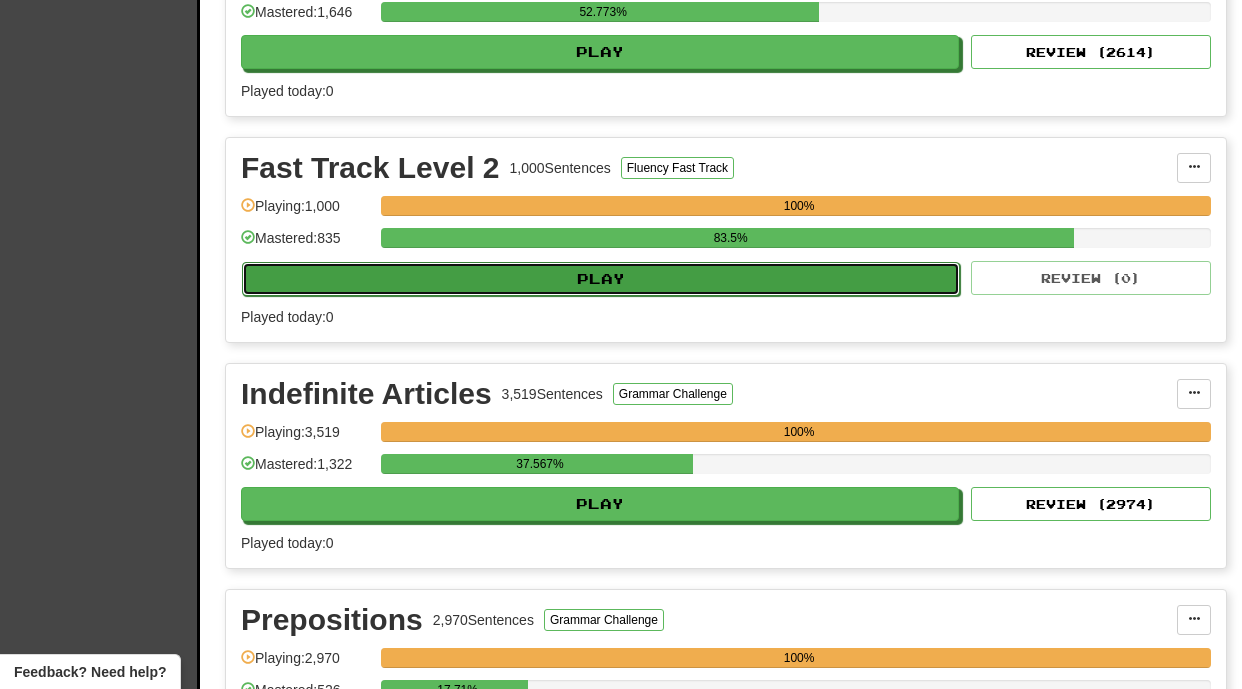 click on "Play" at bounding box center [601, 279] 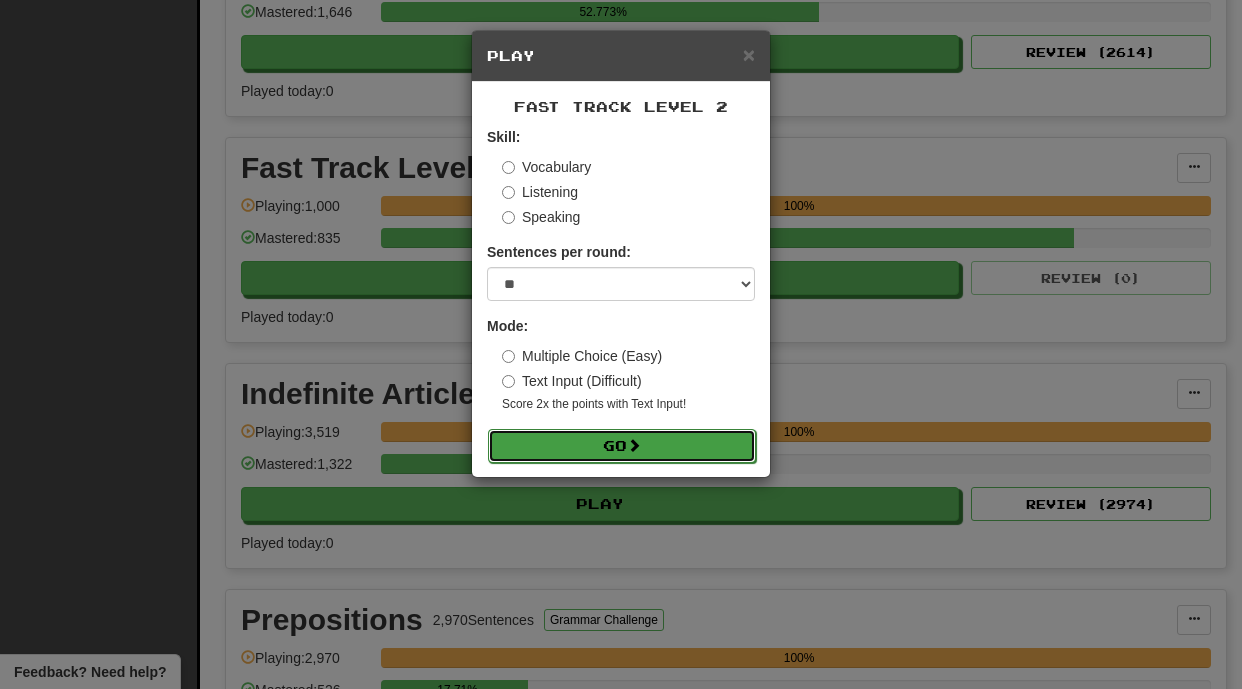 click on "Go" at bounding box center (622, 446) 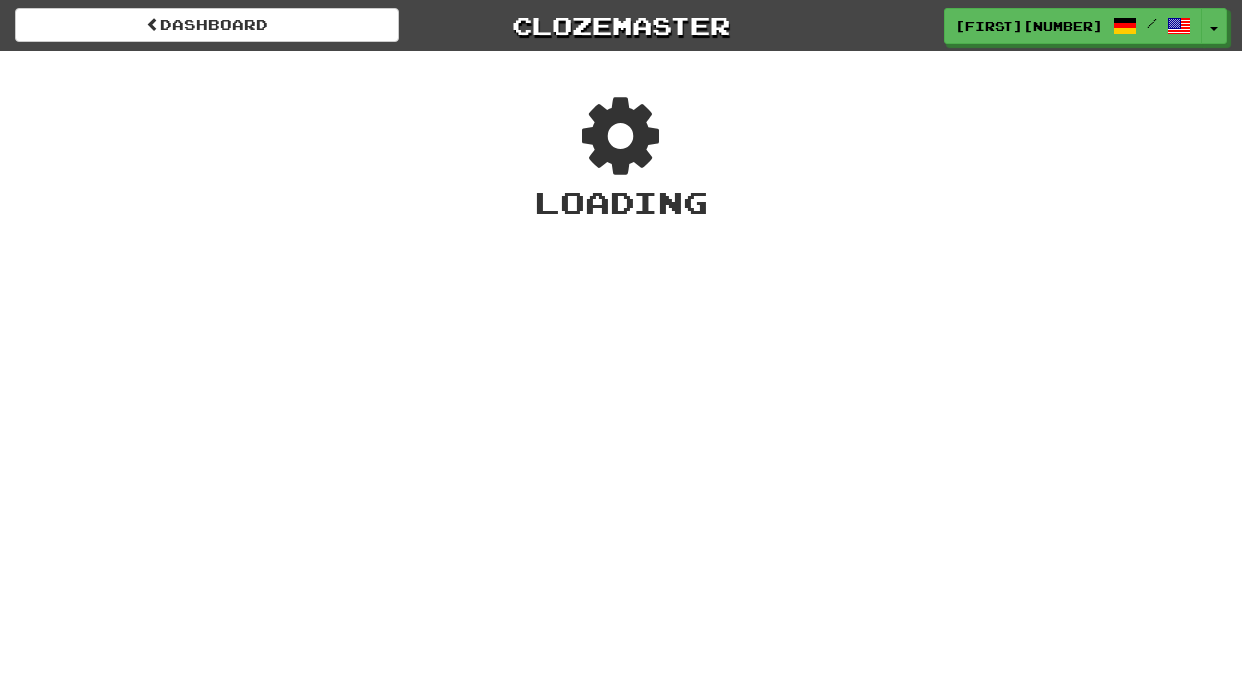 scroll, scrollTop: 0, scrollLeft: 0, axis: both 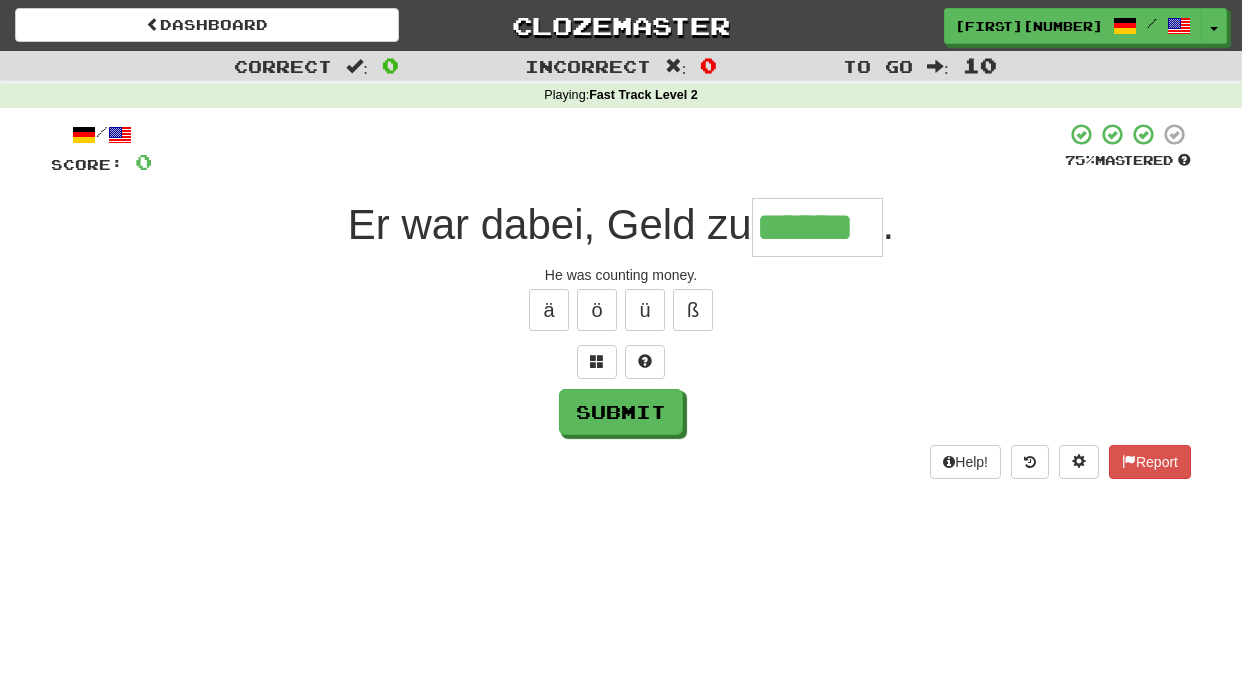 type on "******" 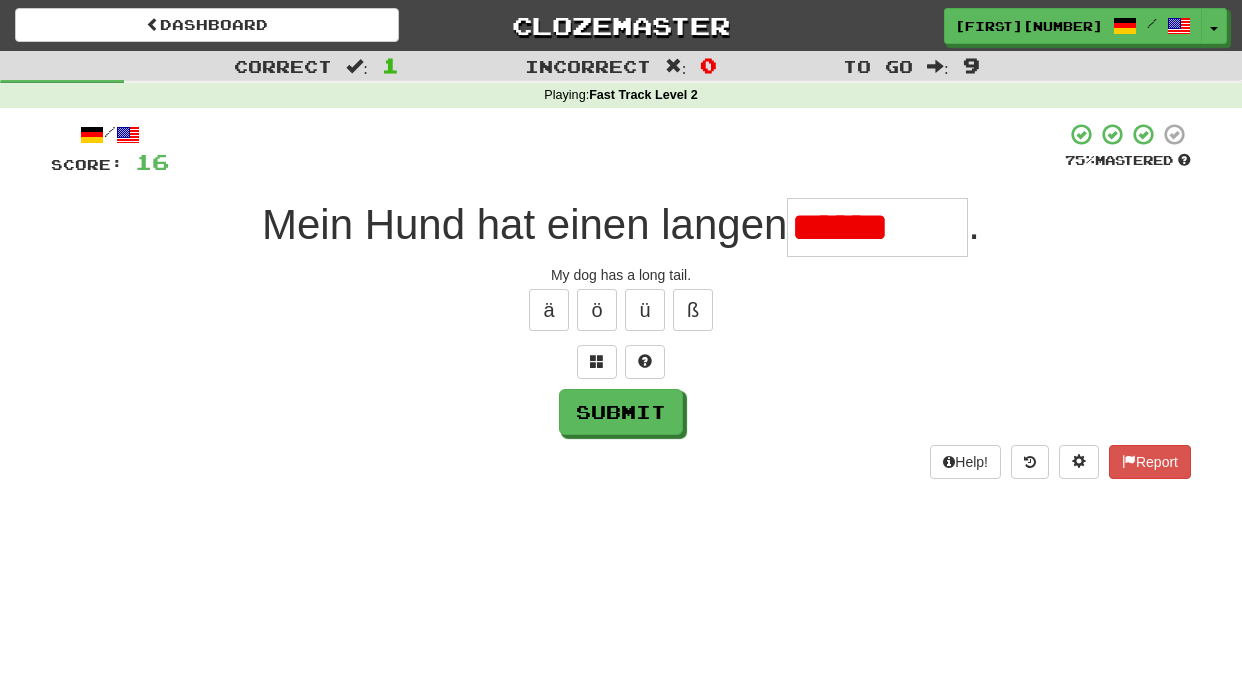 scroll, scrollTop: 0, scrollLeft: 0, axis: both 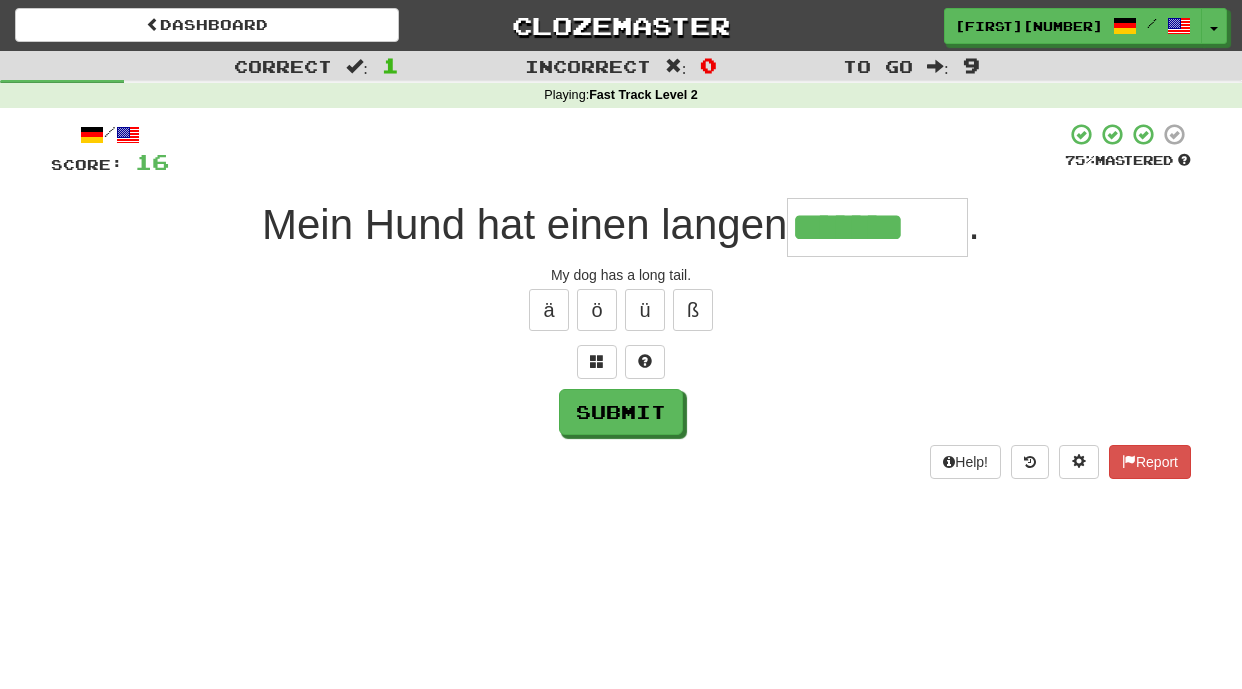 type on "*******" 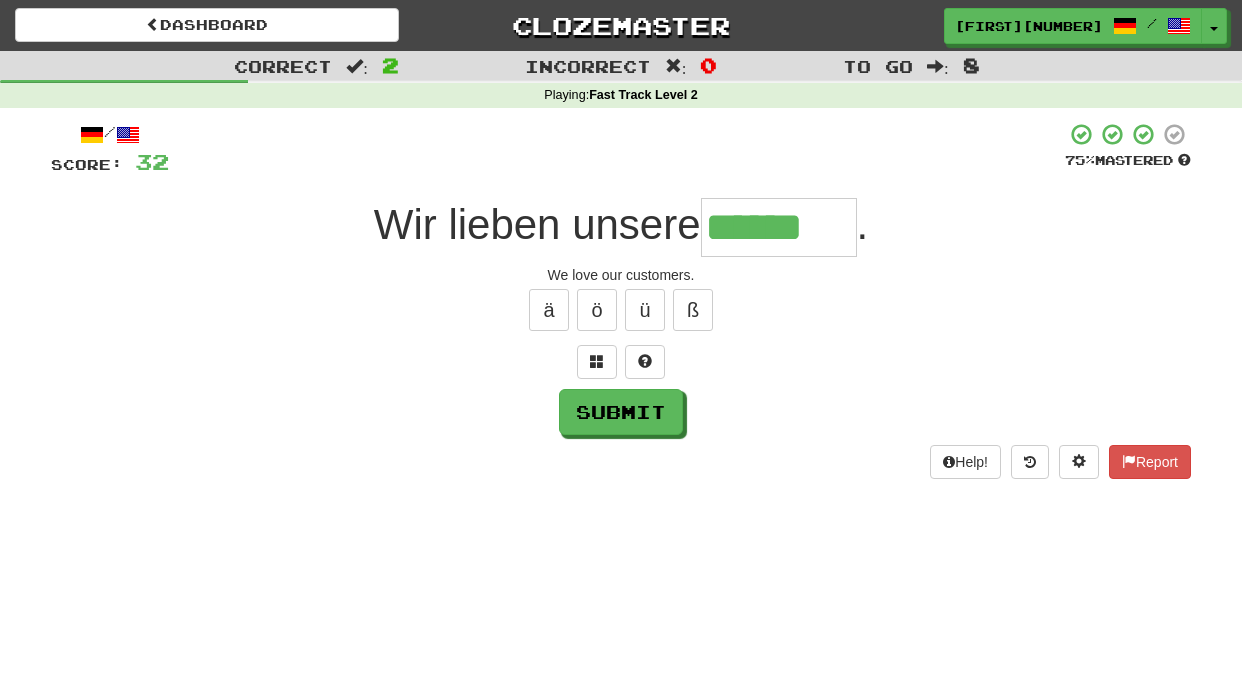 type on "******" 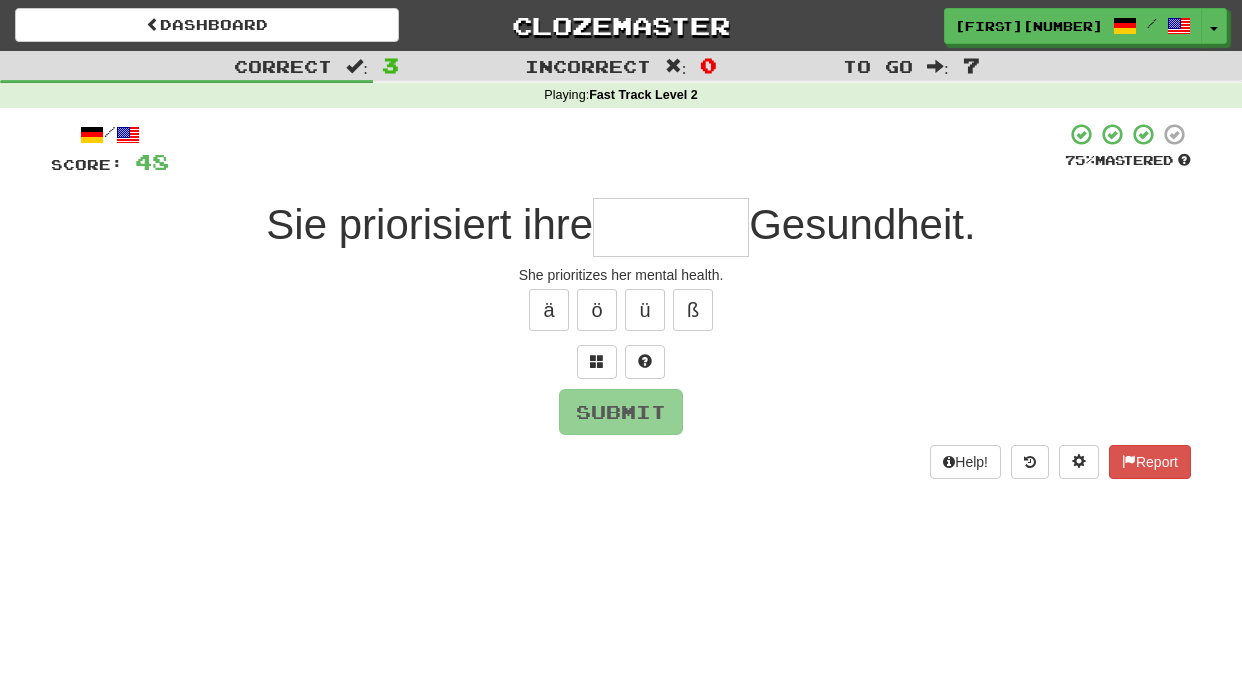 type on "*" 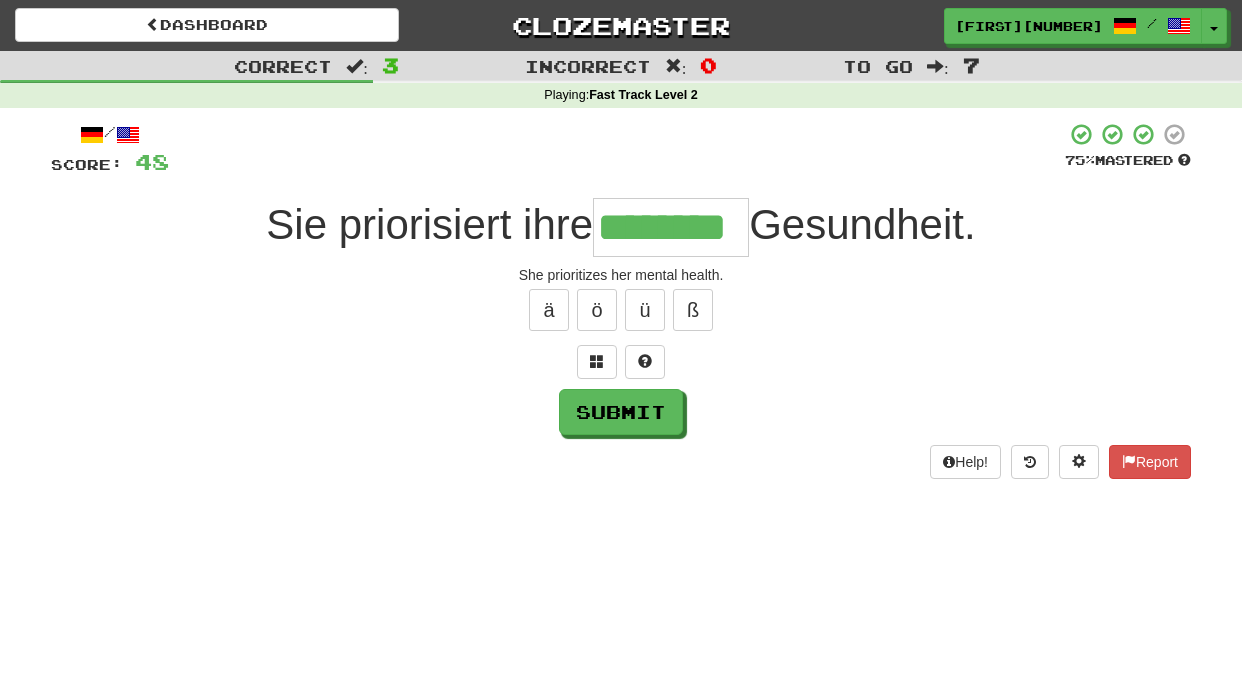 type on "********" 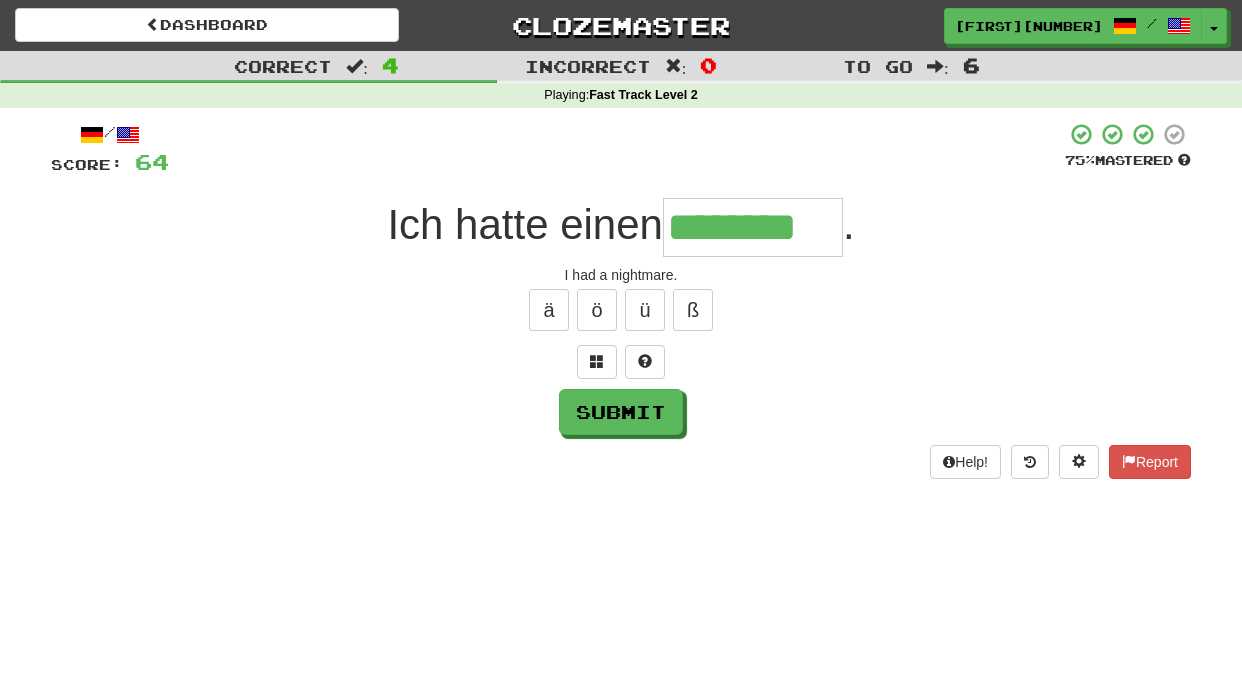 type on "********" 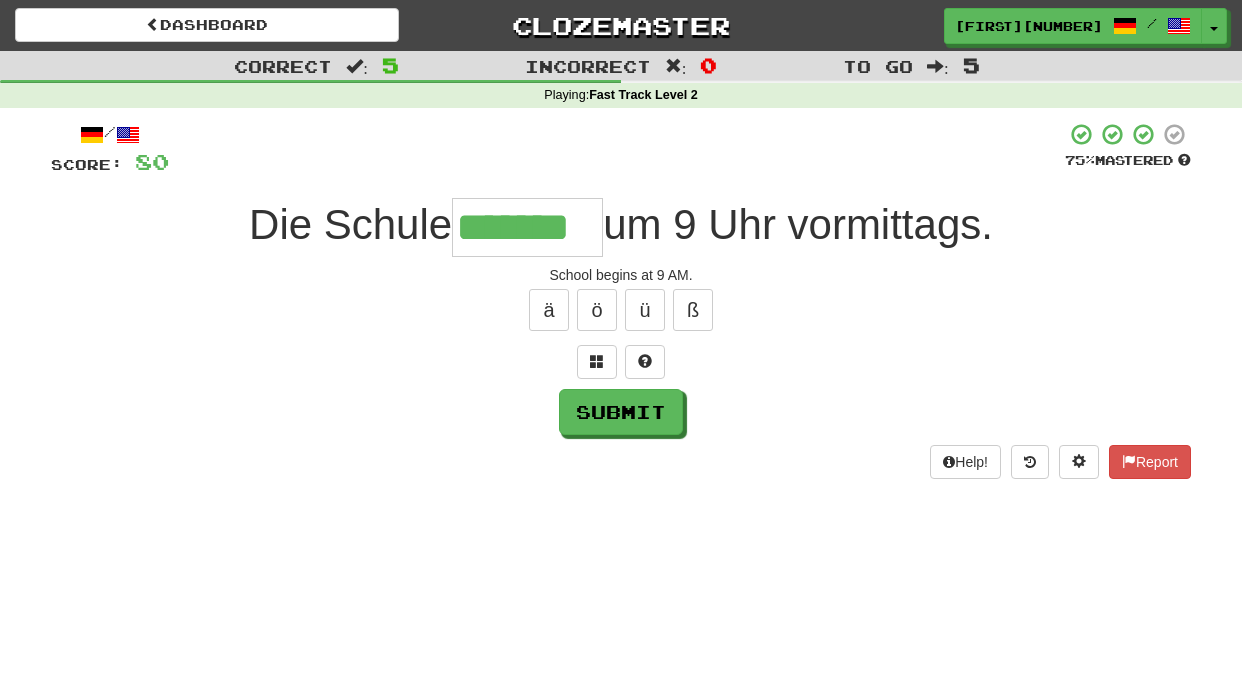 type on "*******" 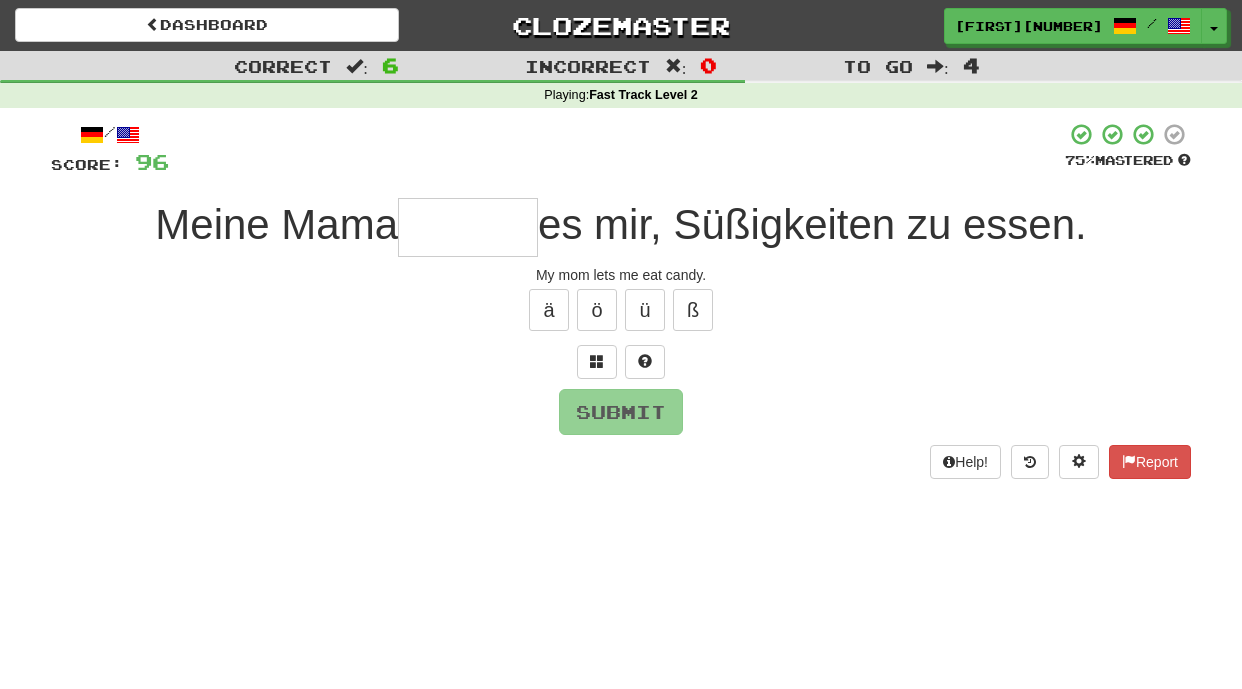 type on "*" 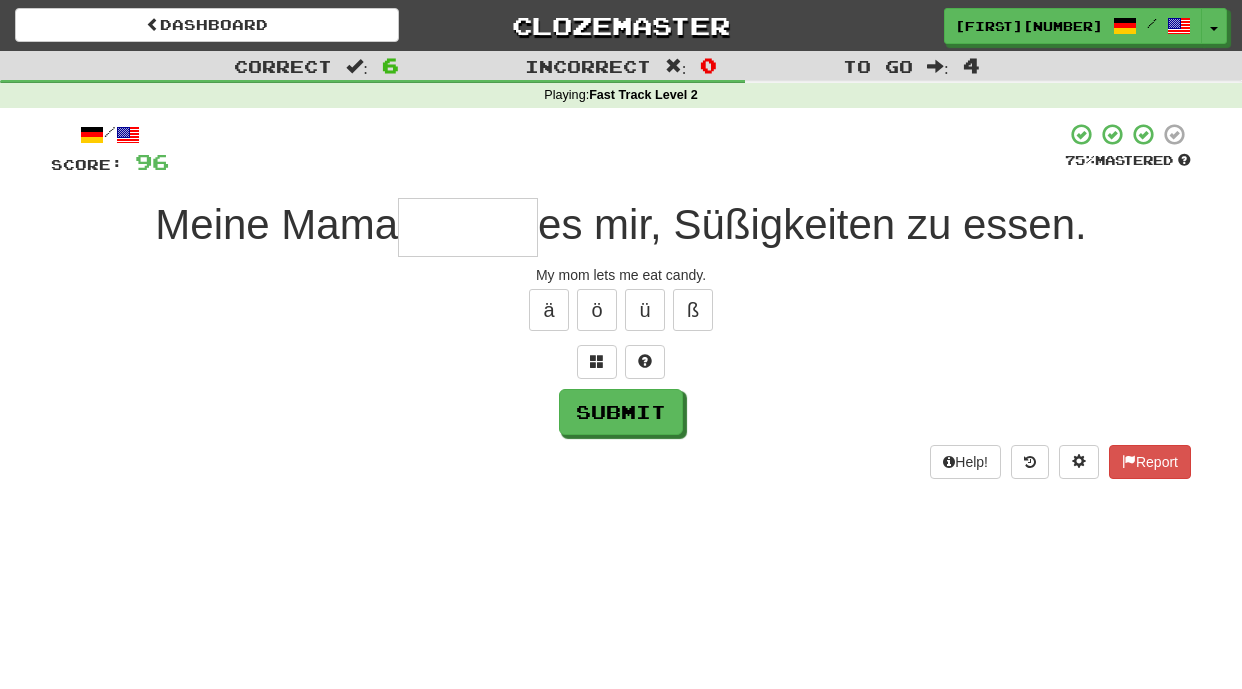 type on "*" 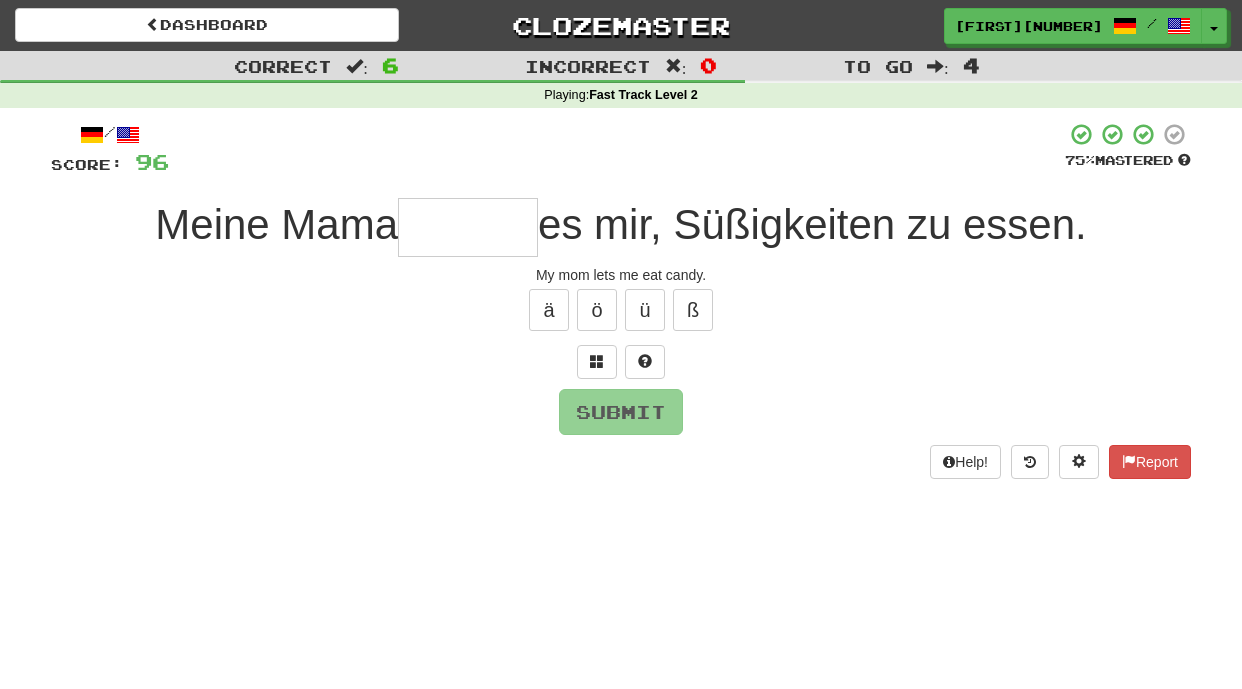 type on "*" 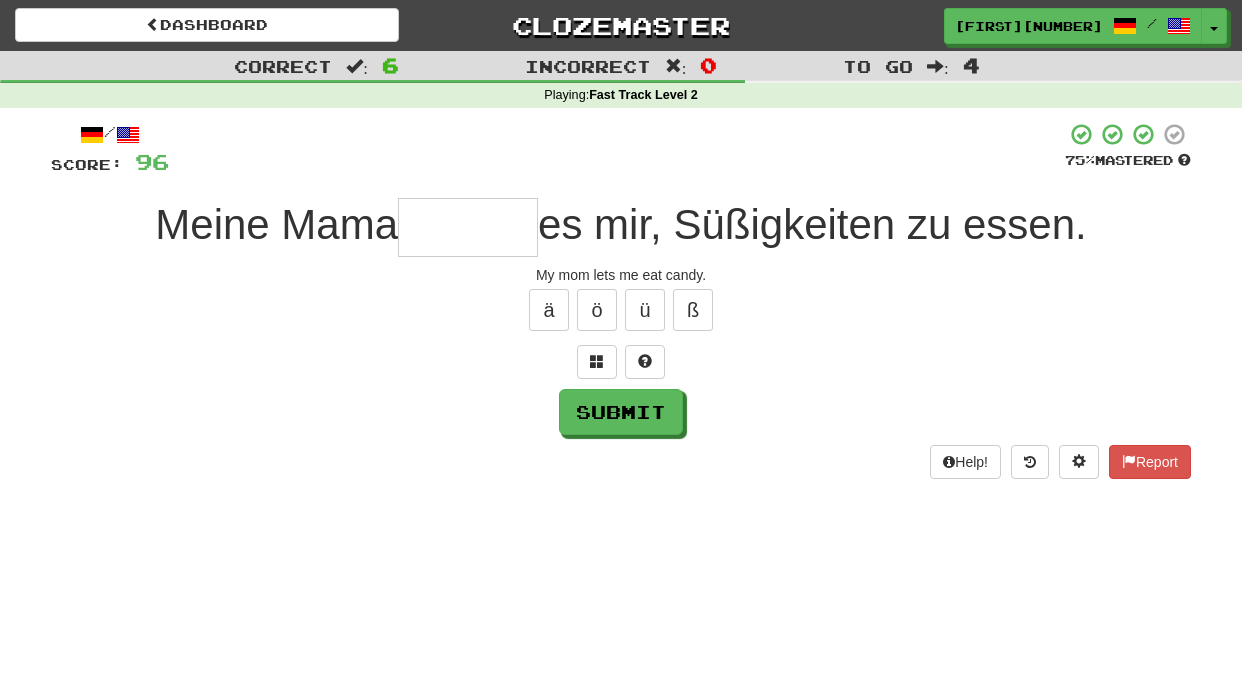 type on "*" 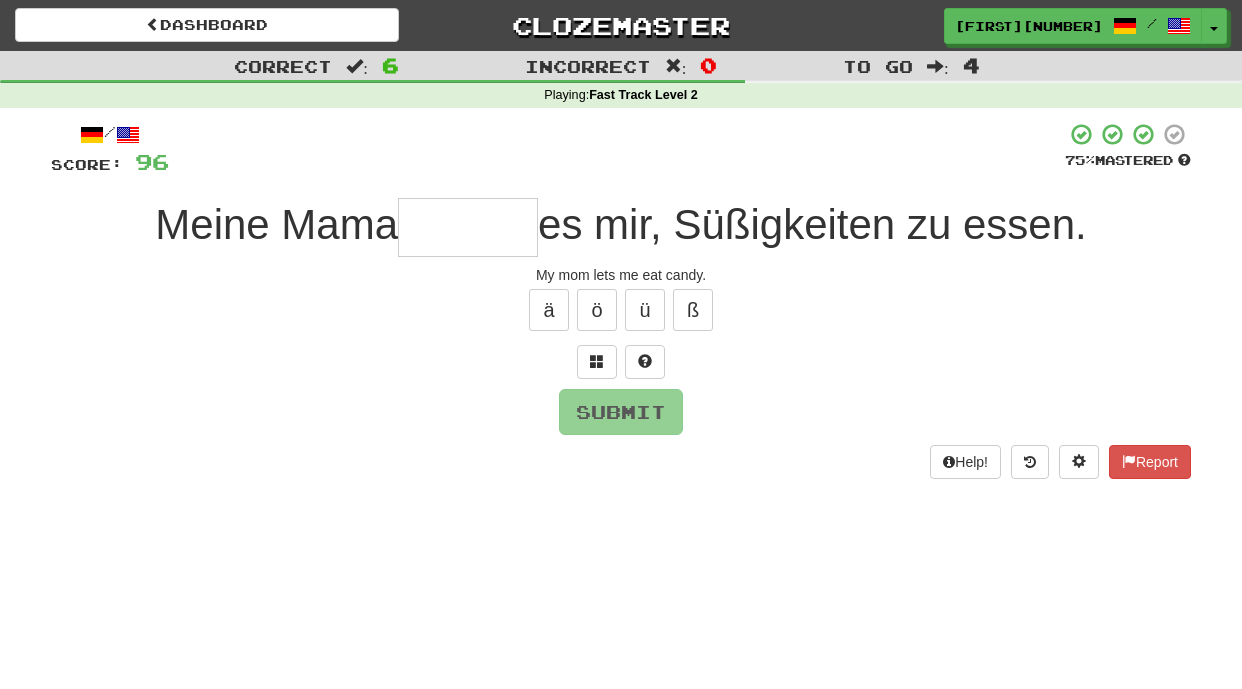 type on "*" 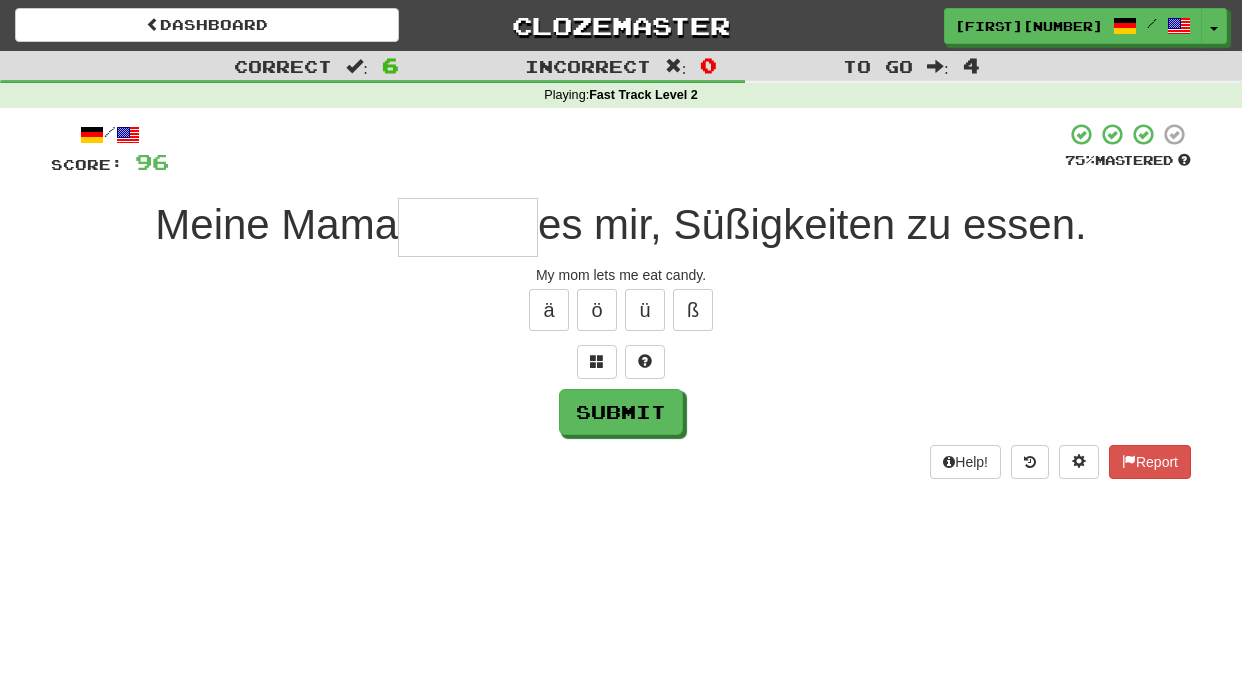 type on "*" 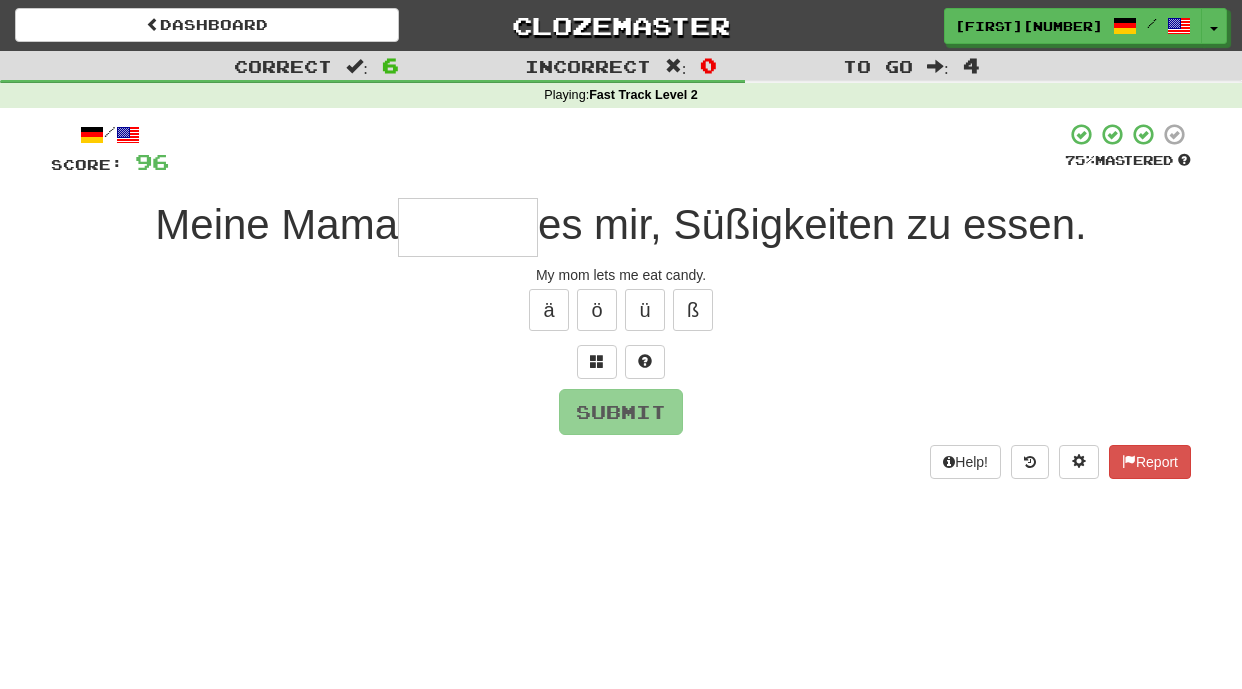 type on "*" 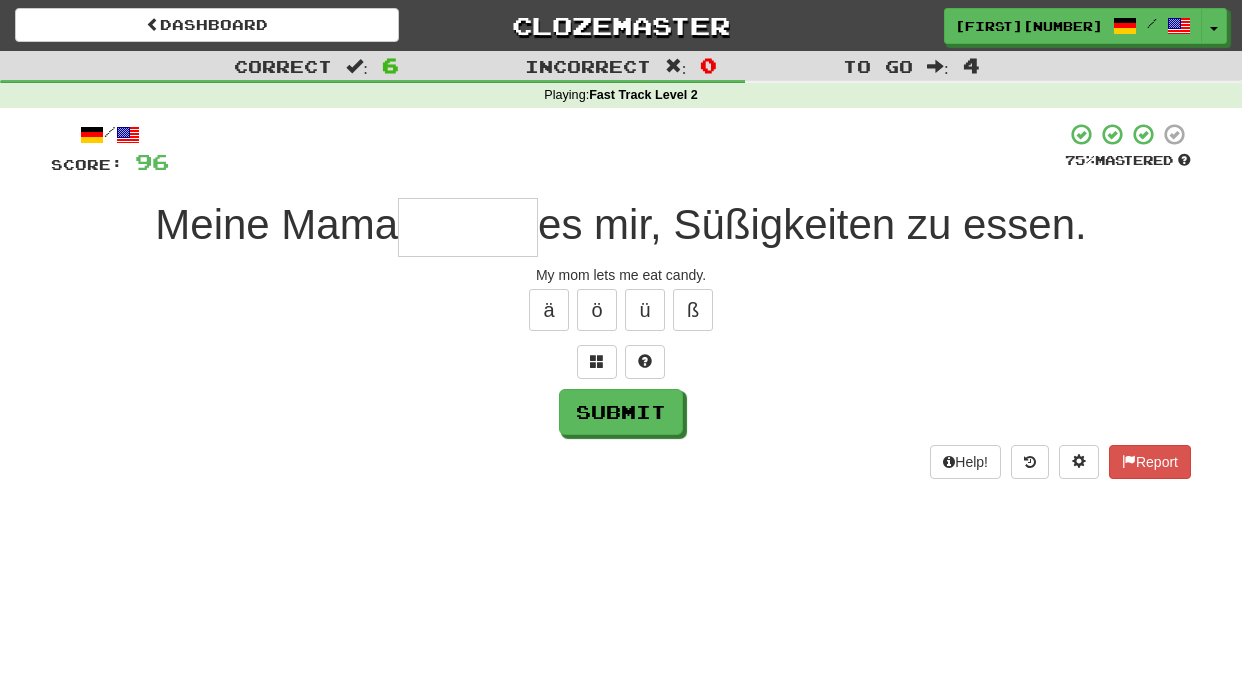 type on "*" 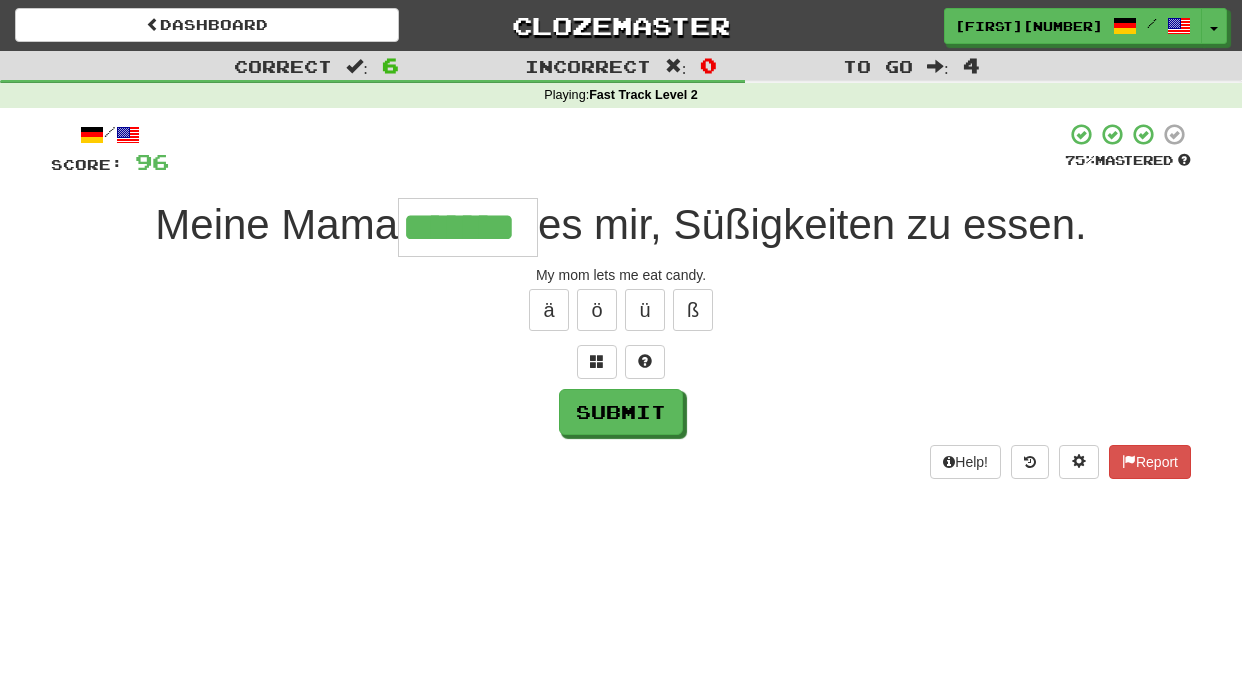 type on "*******" 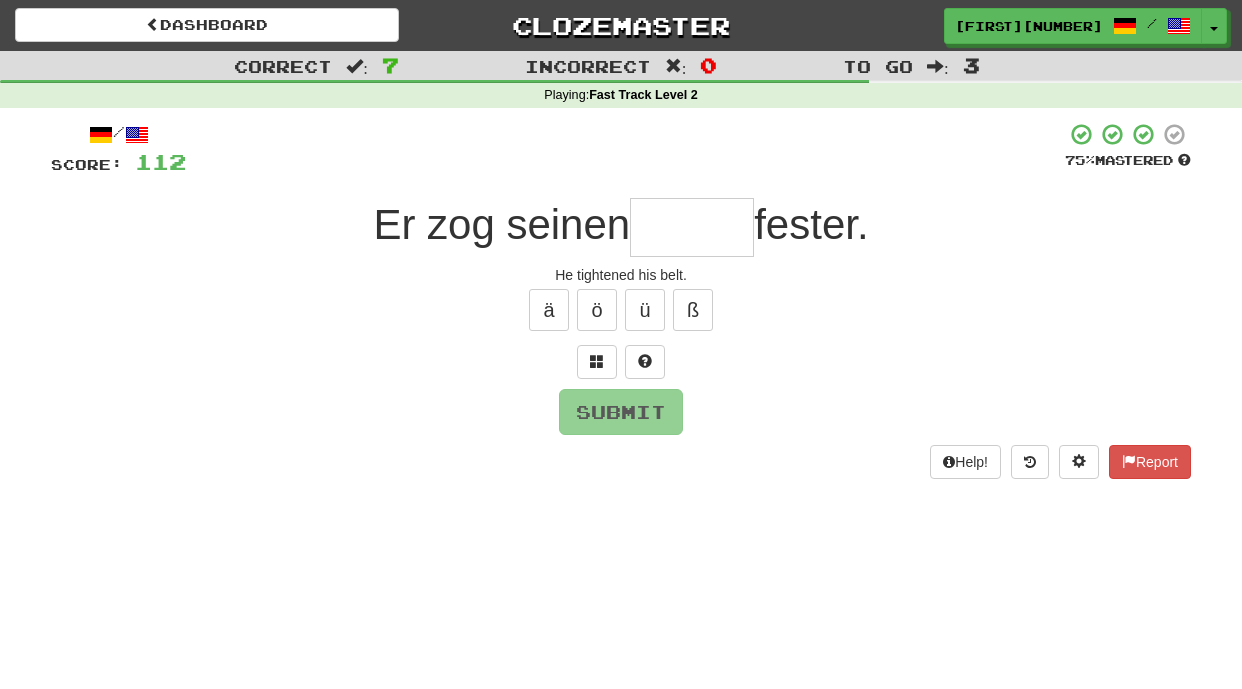type on "*" 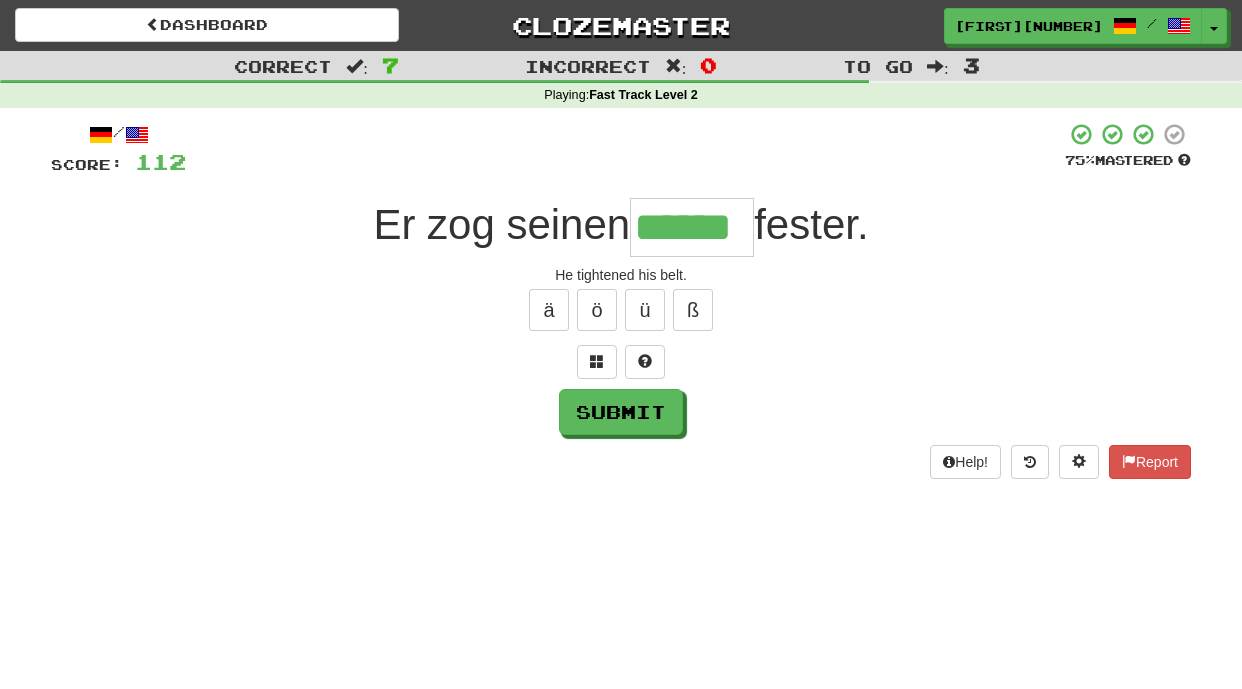 type on "******" 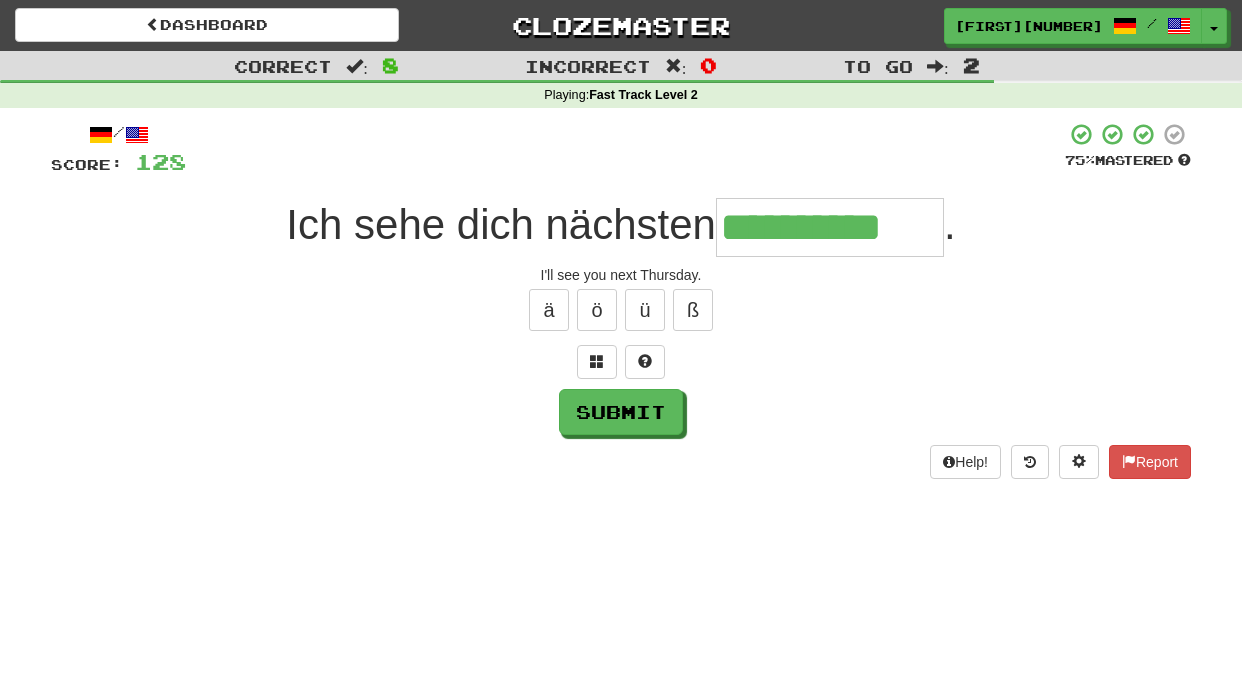 type on "**********" 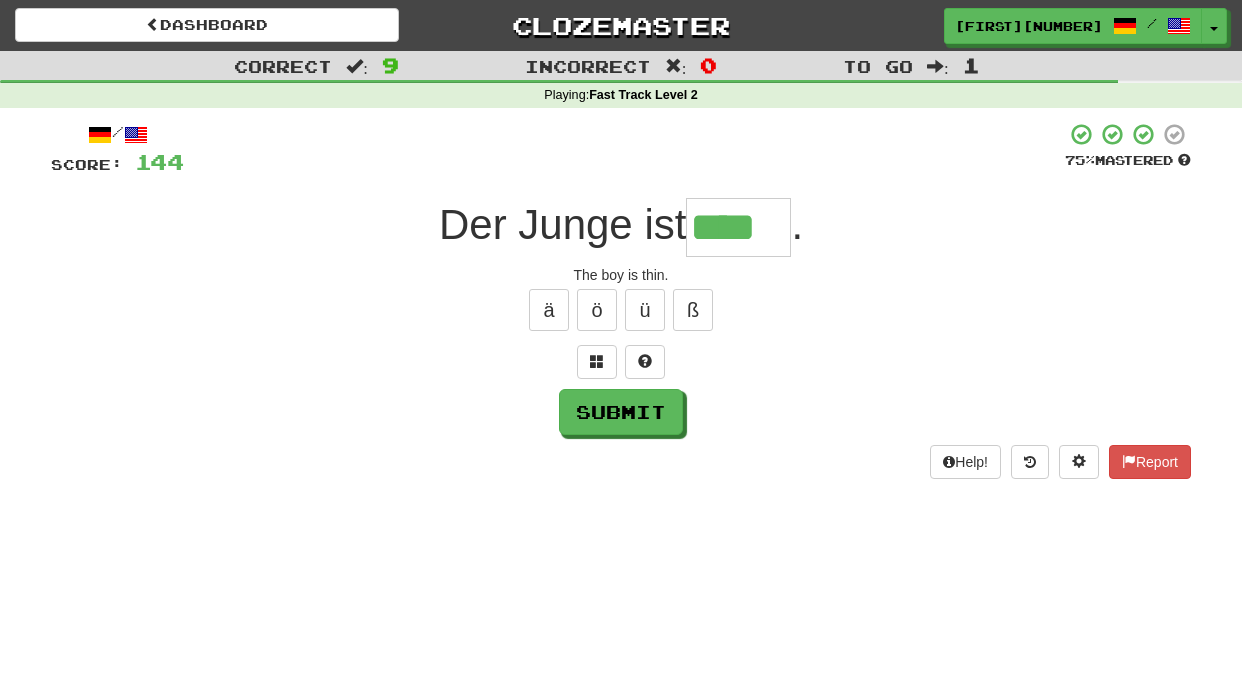 type on "****" 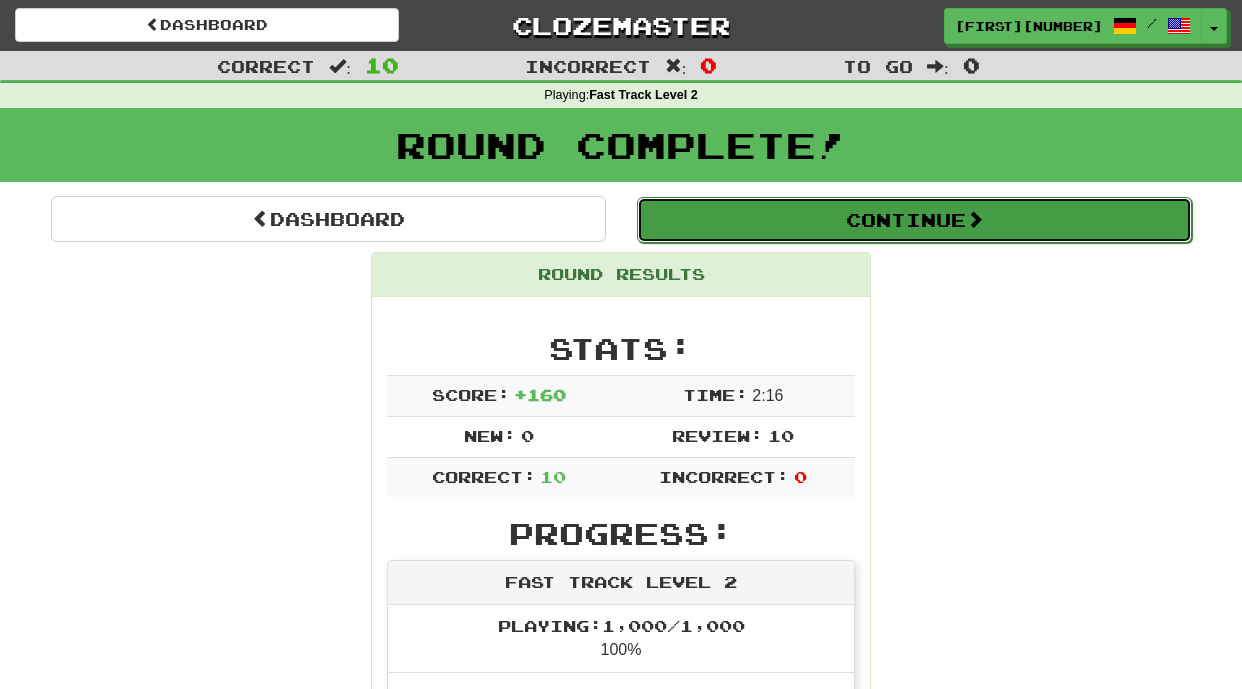 click on "Continue" at bounding box center [914, 220] 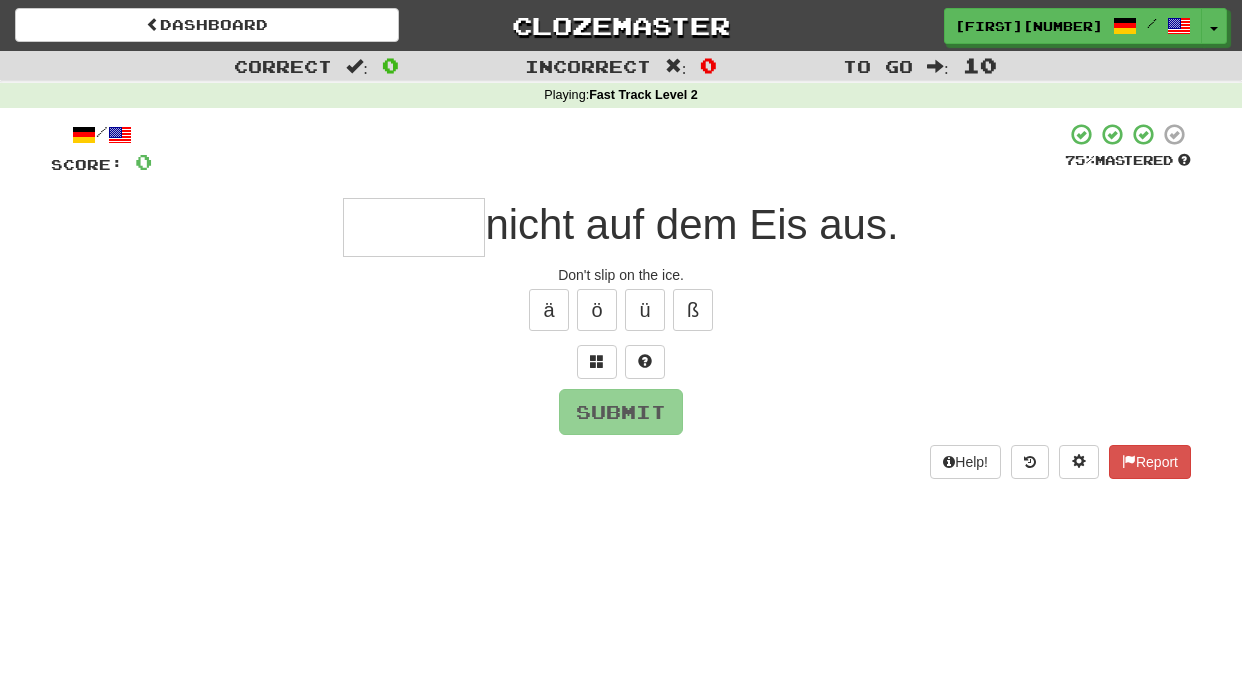 type on "*" 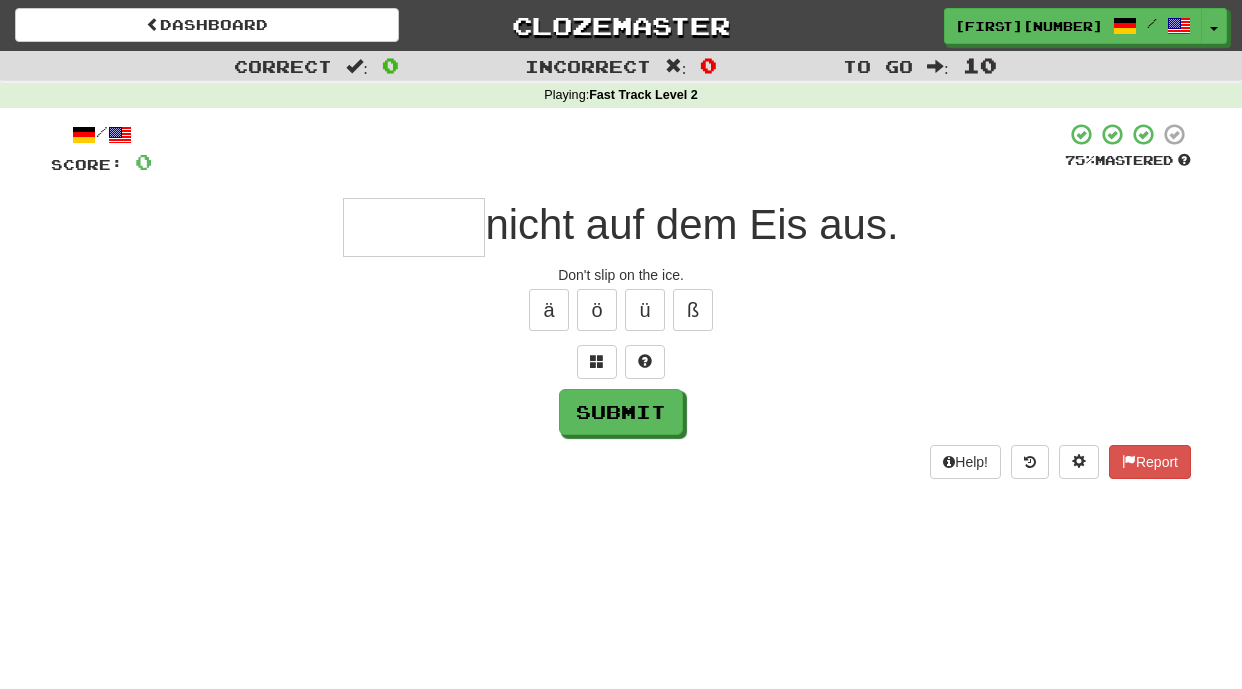 type on "*" 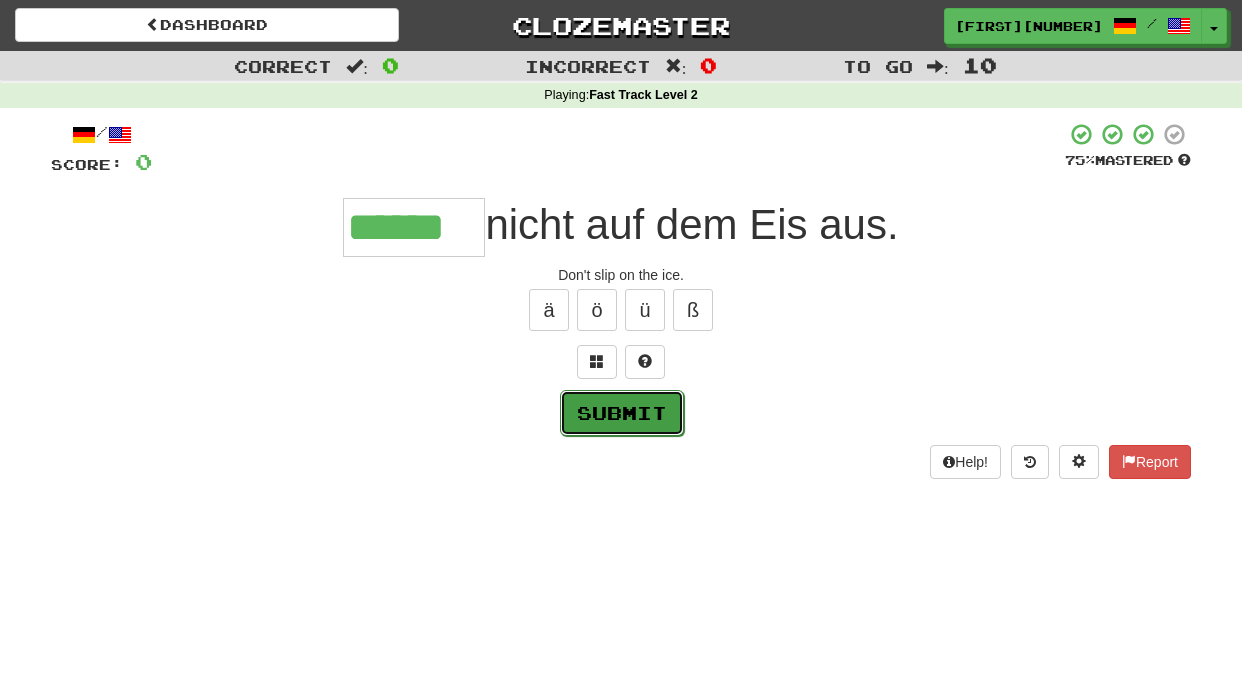 click on "Submit" at bounding box center (622, 413) 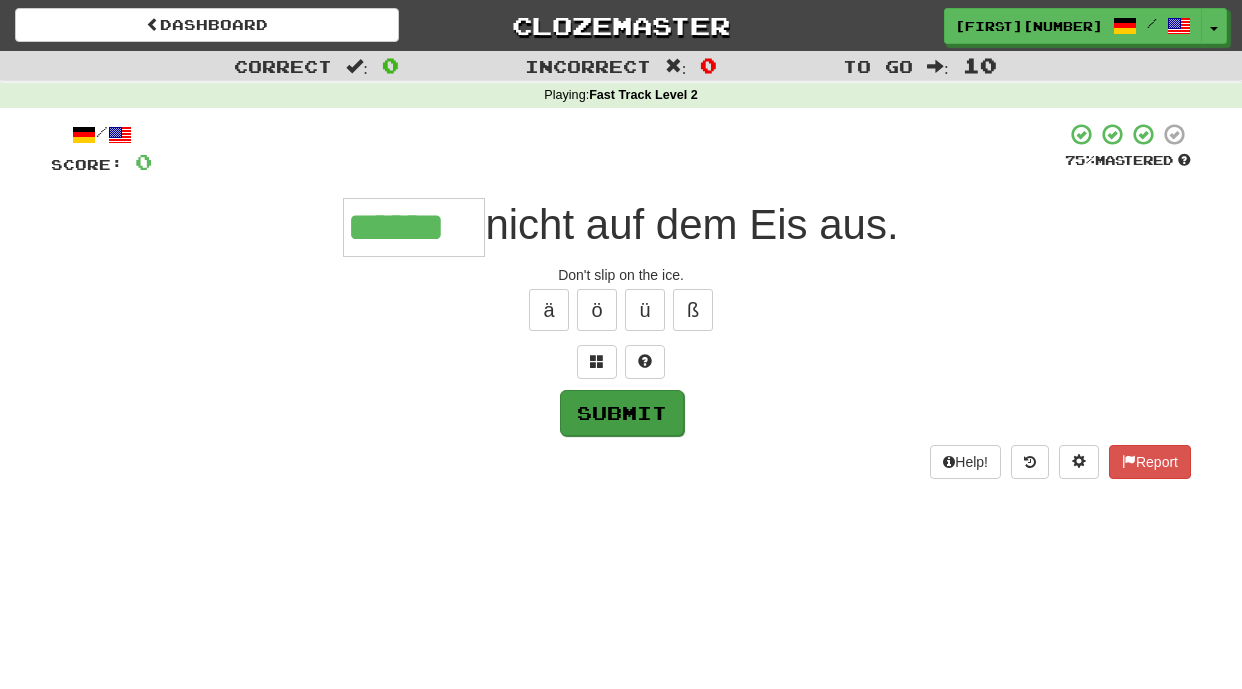 type on "******" 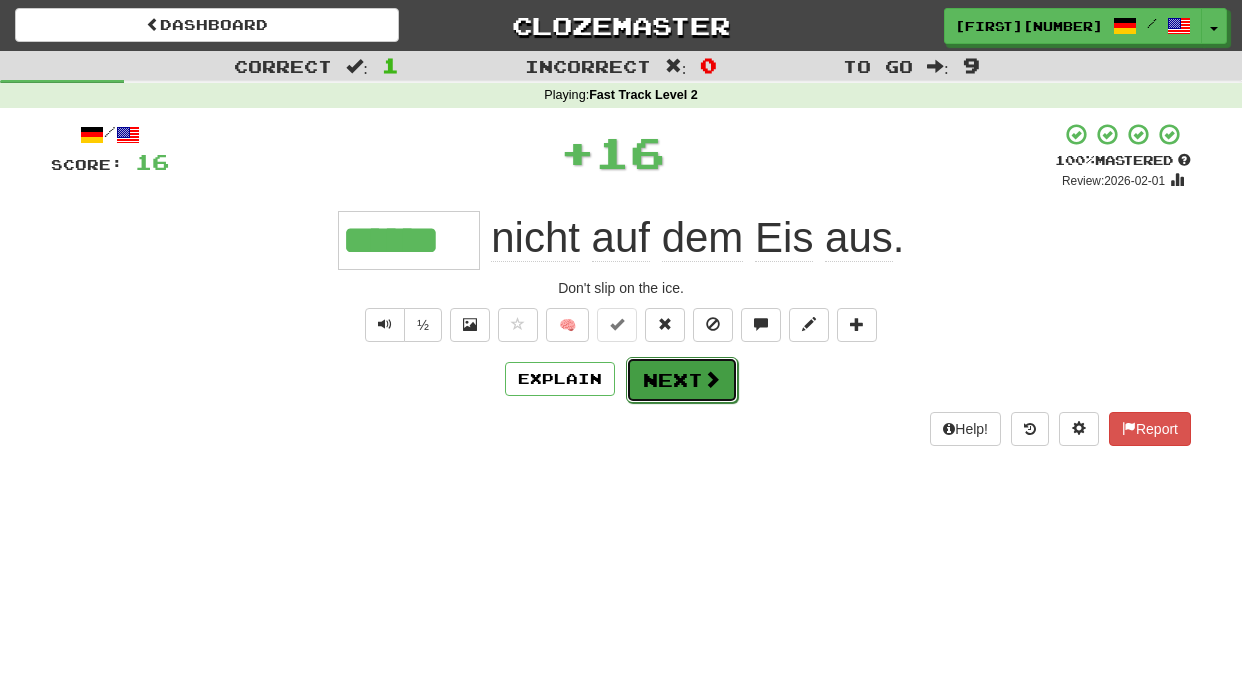 click at bounding box center (712, 379) 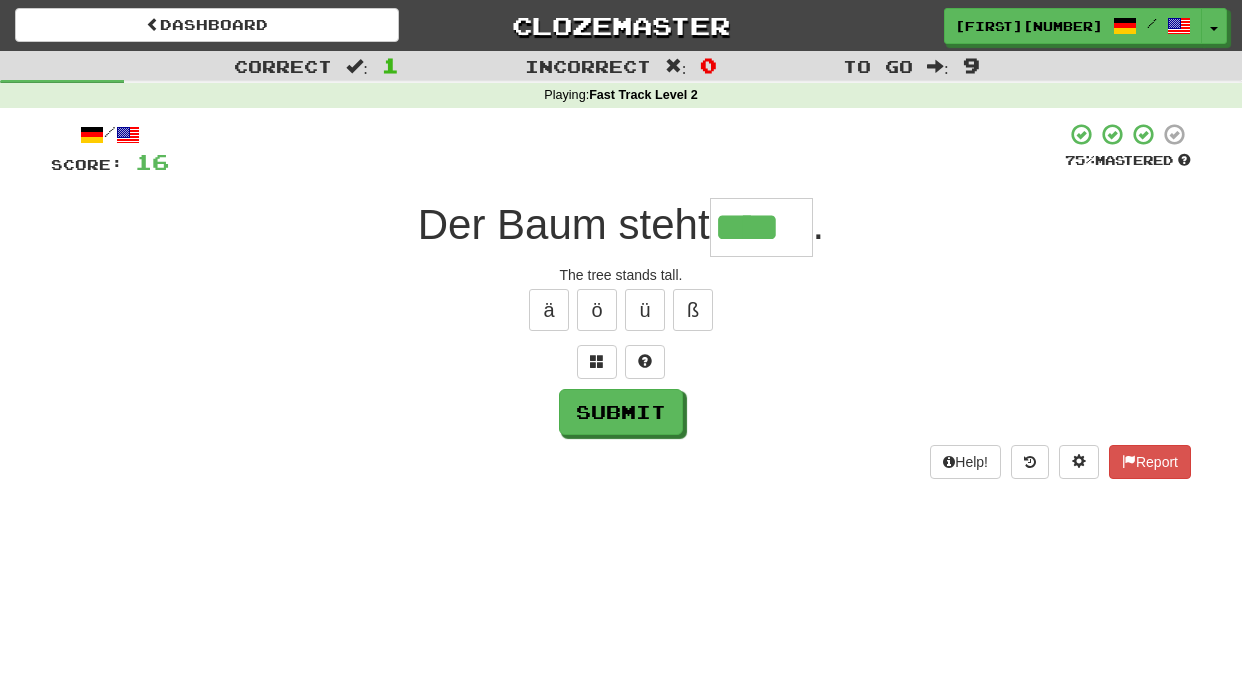 type on "****" 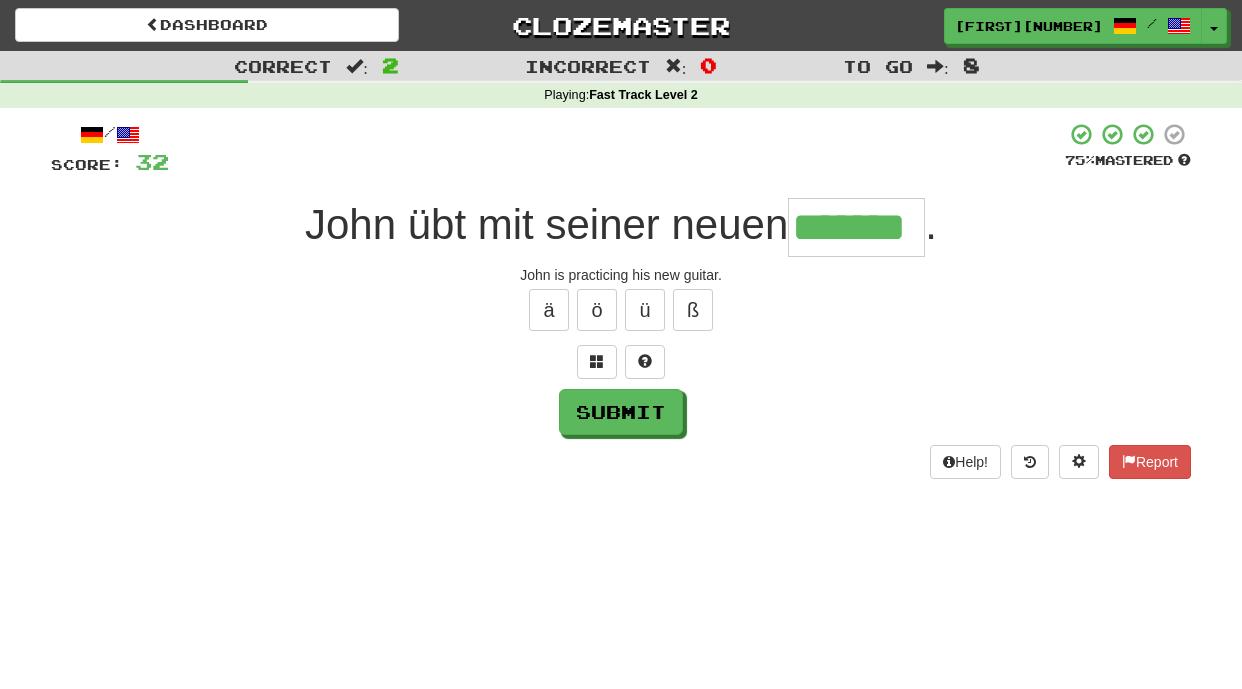 type on "*******" 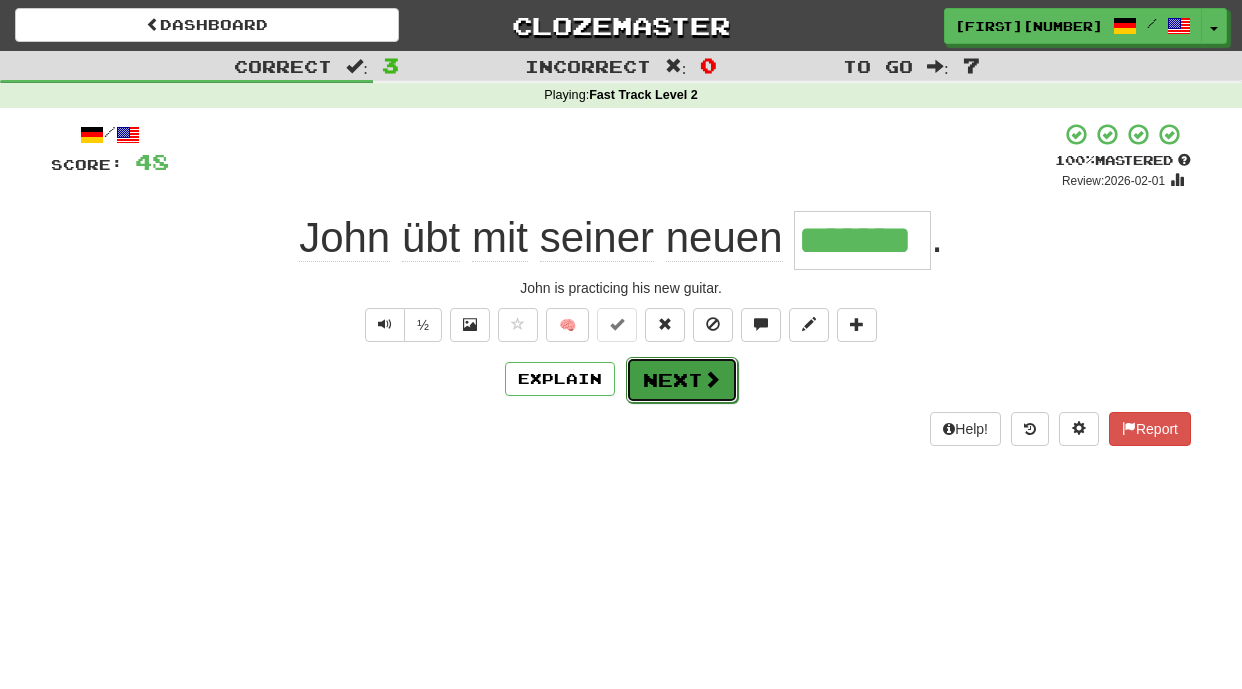 click on "Next" at bounding box center [682, 380] 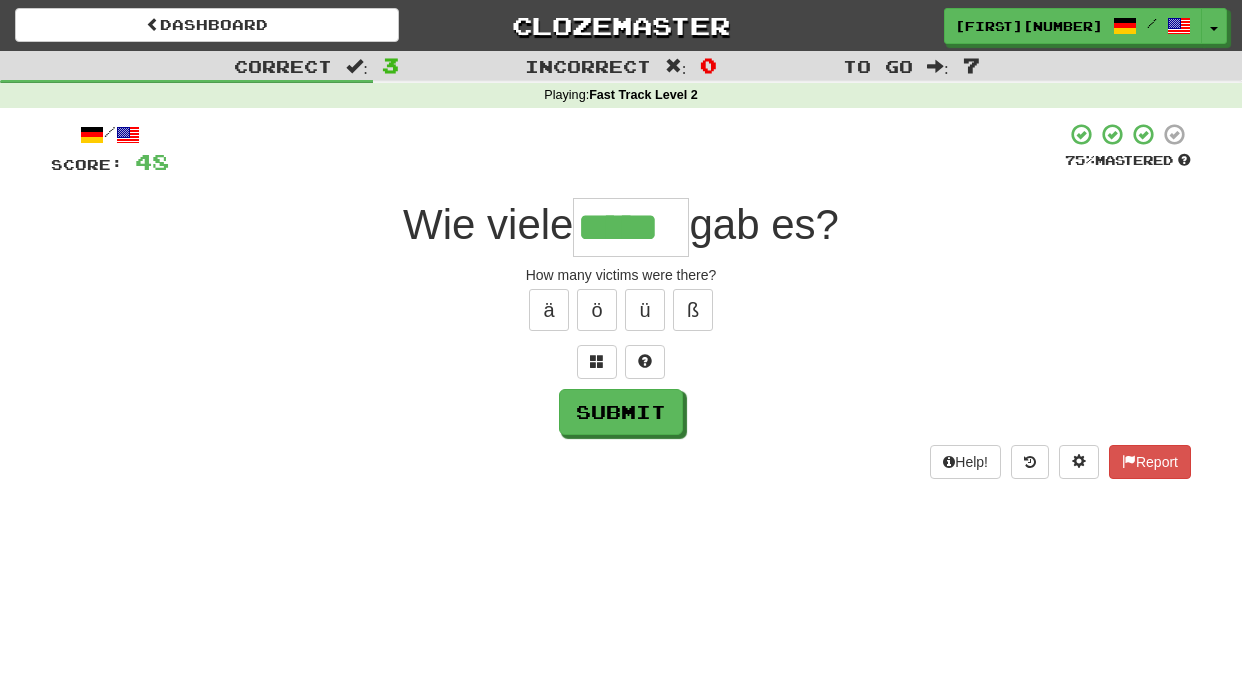 type on "*****" 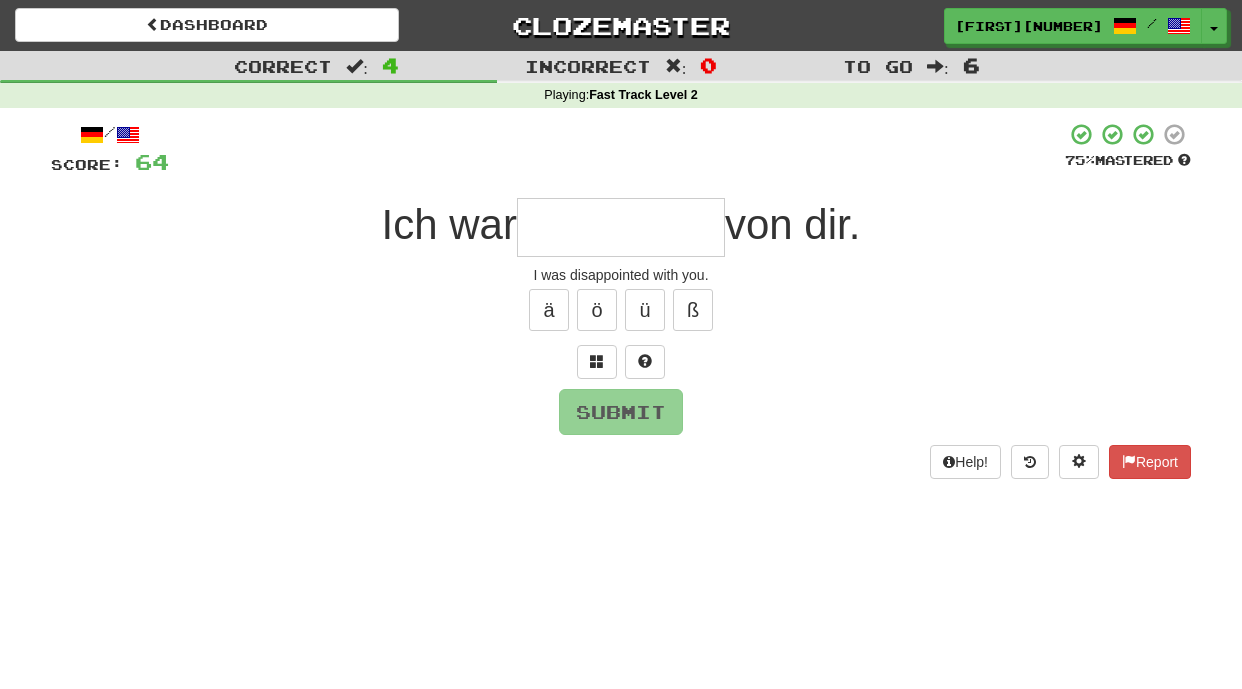type on "*" 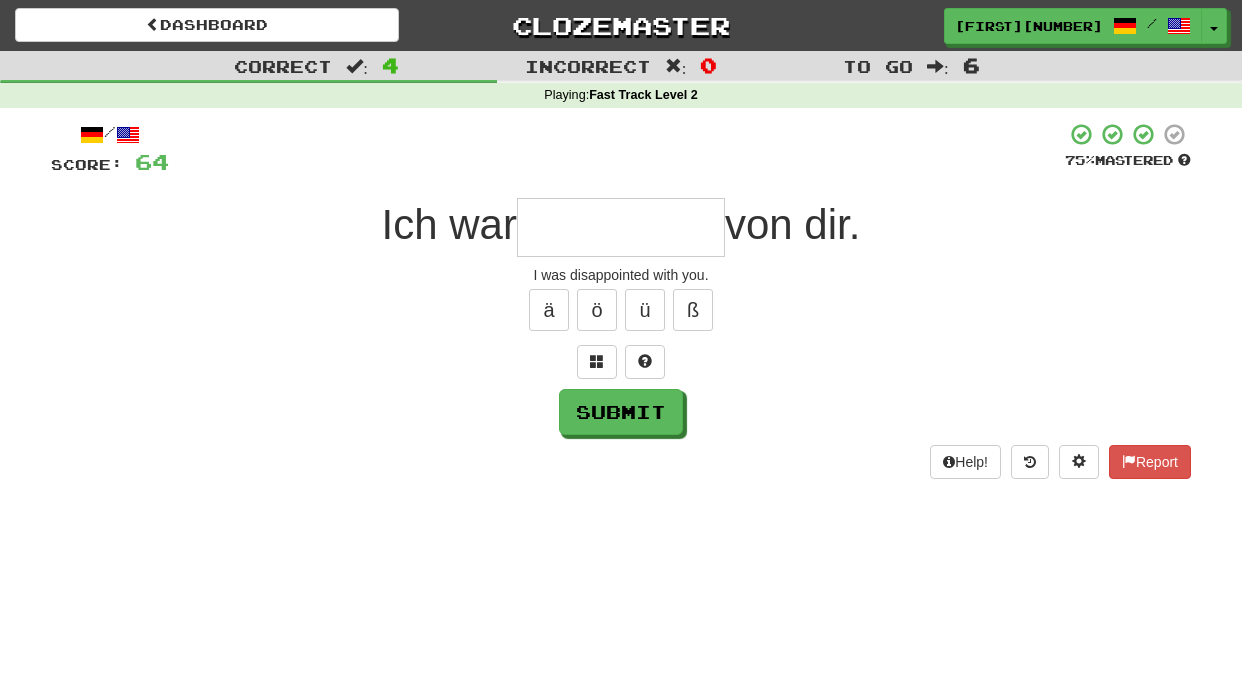 type on "*" 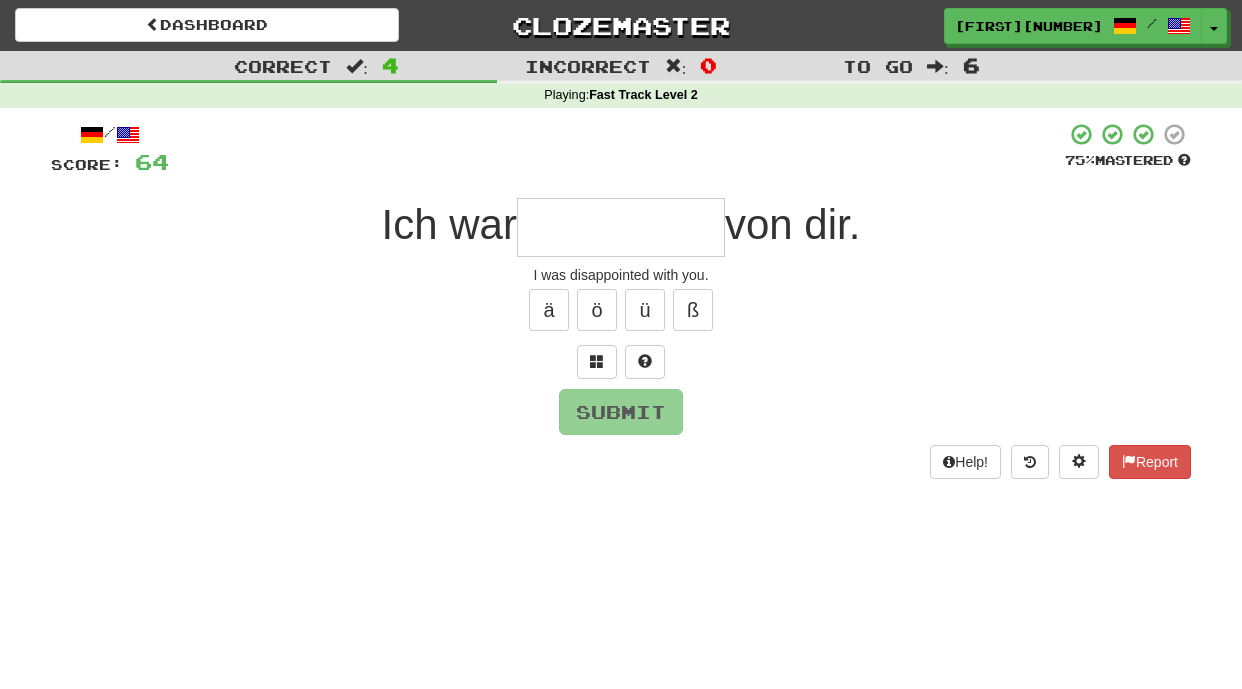 type on "*" 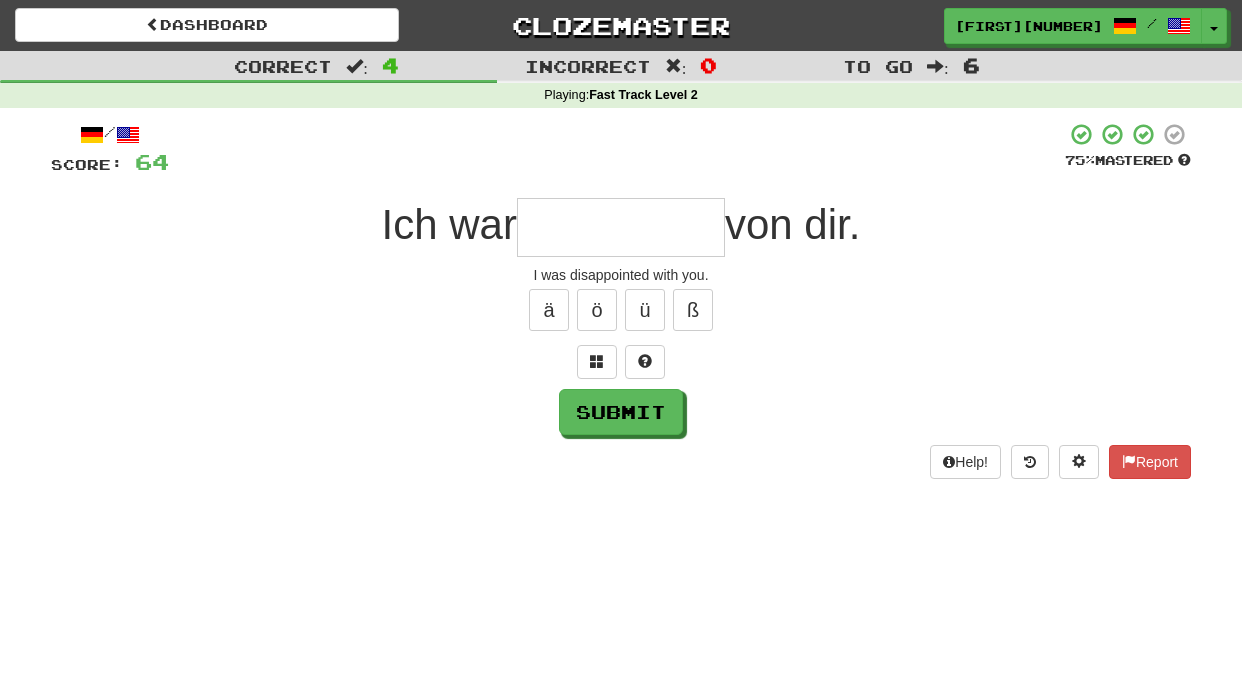 type on "*" 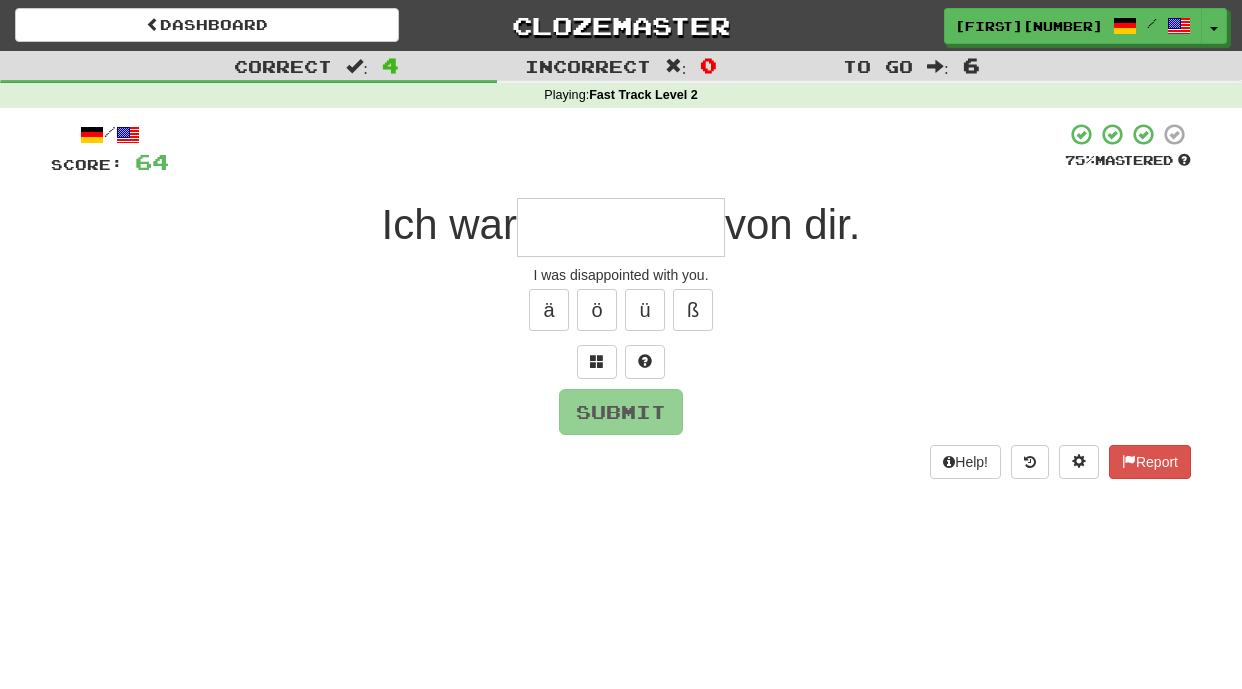 type on "*" 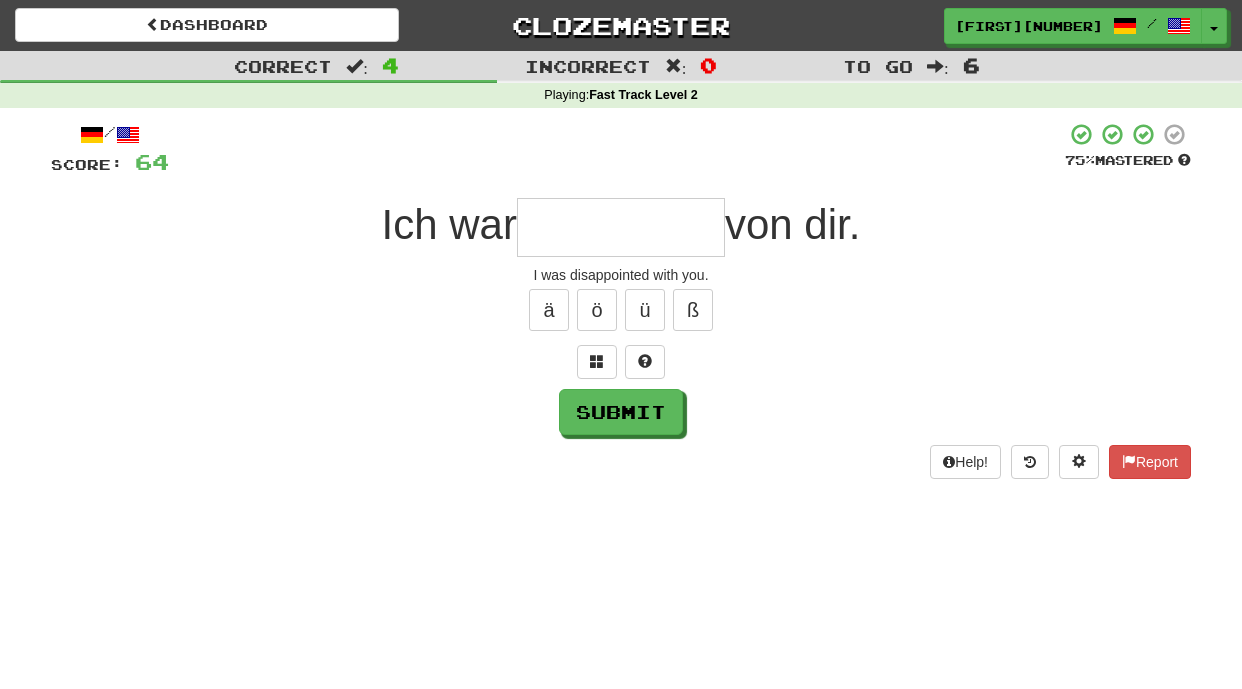 type on "*" 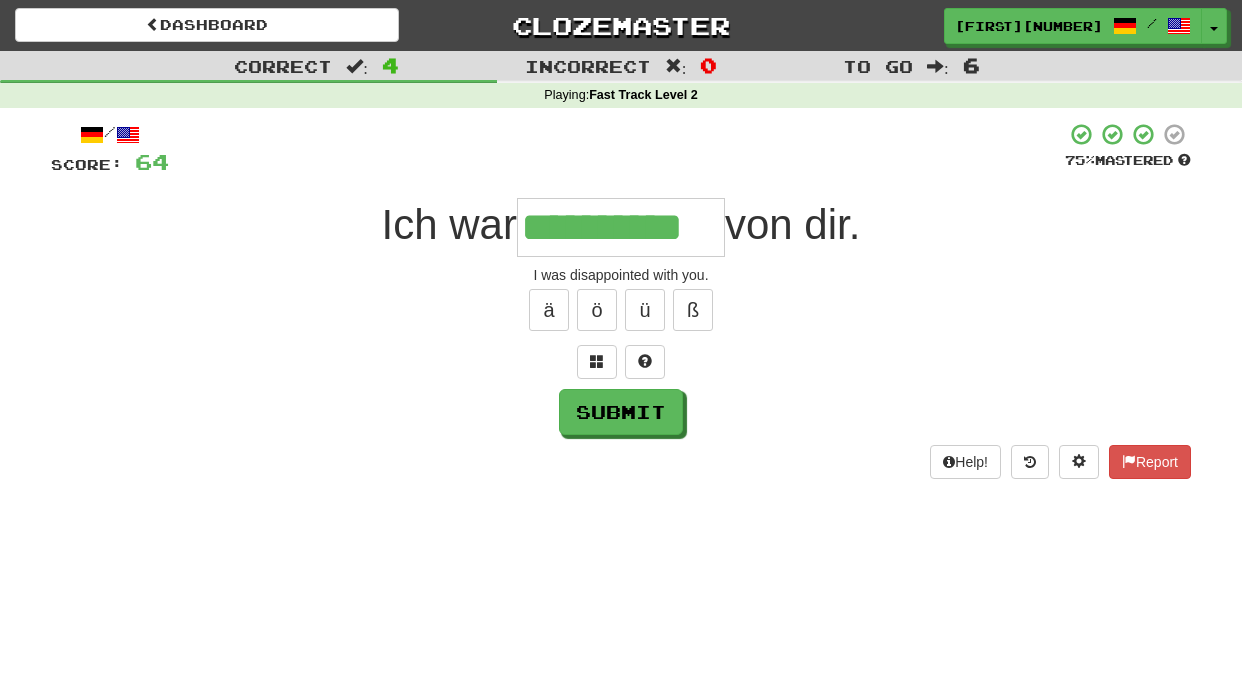 type on "**********" 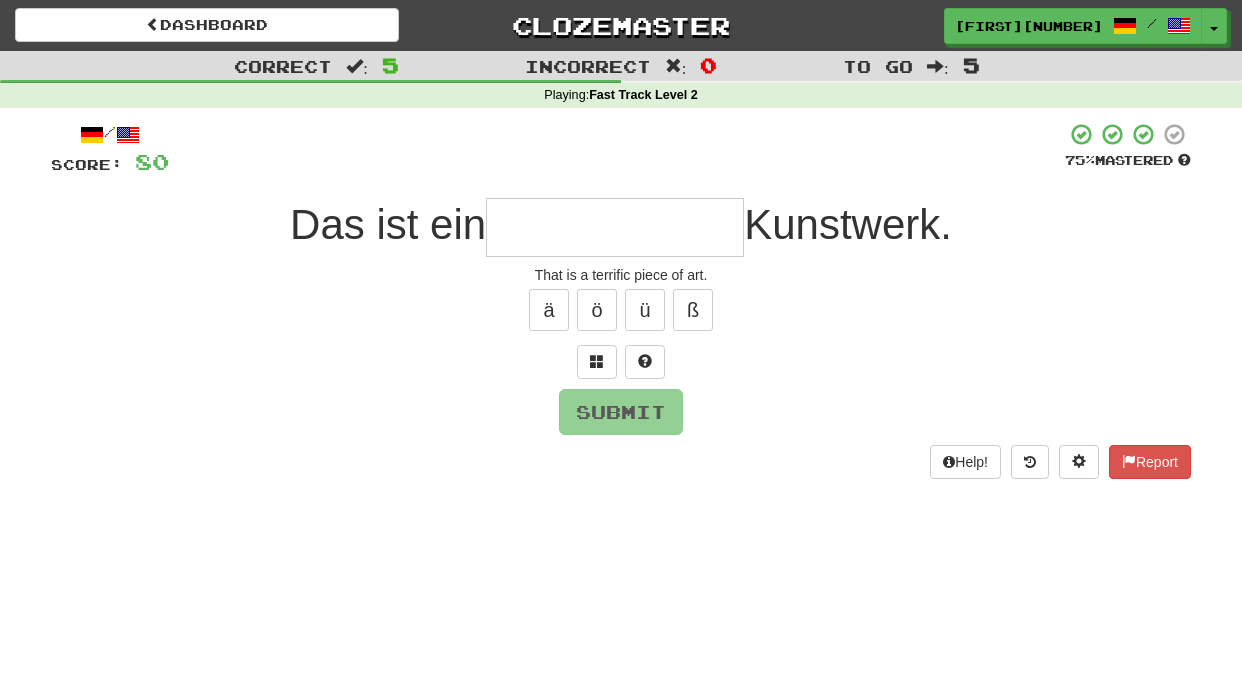 type on "*" 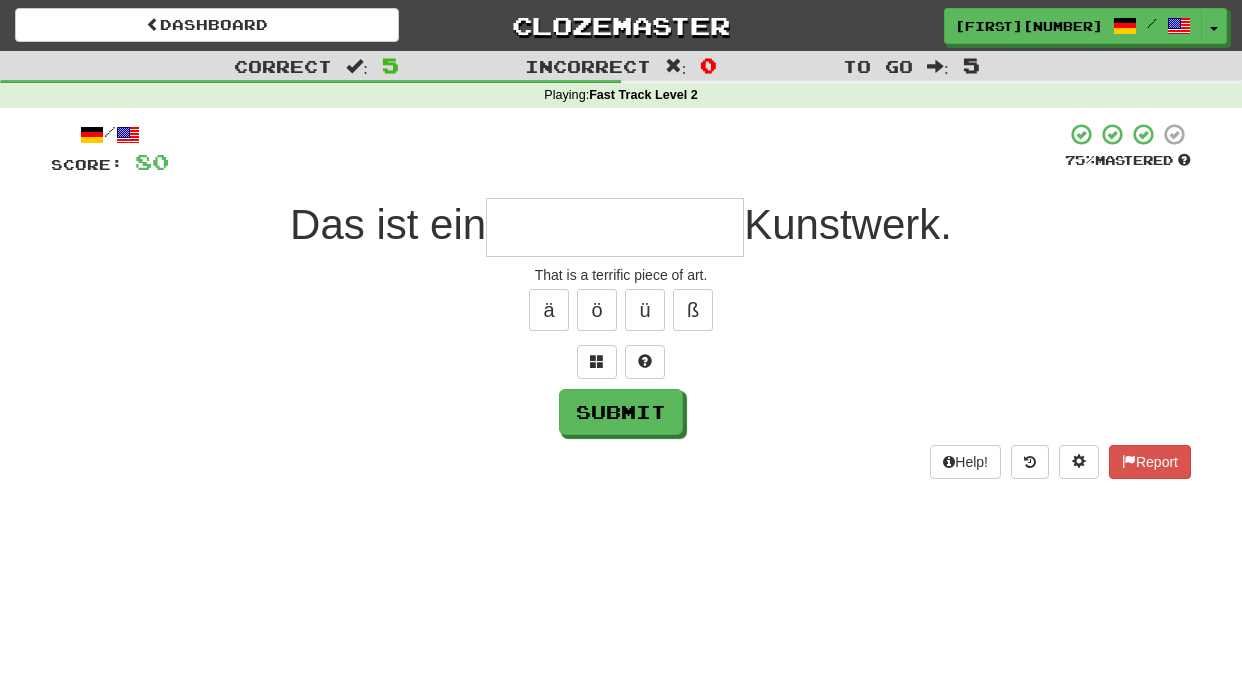 type on "*" 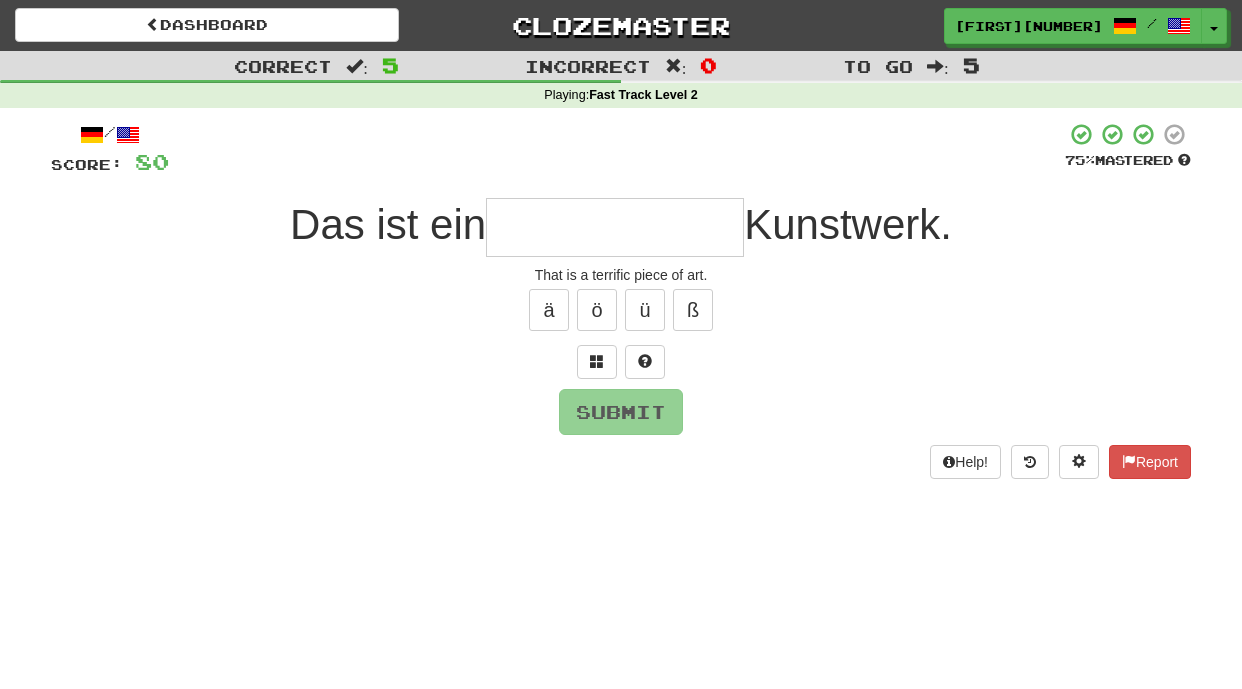 type on "*" 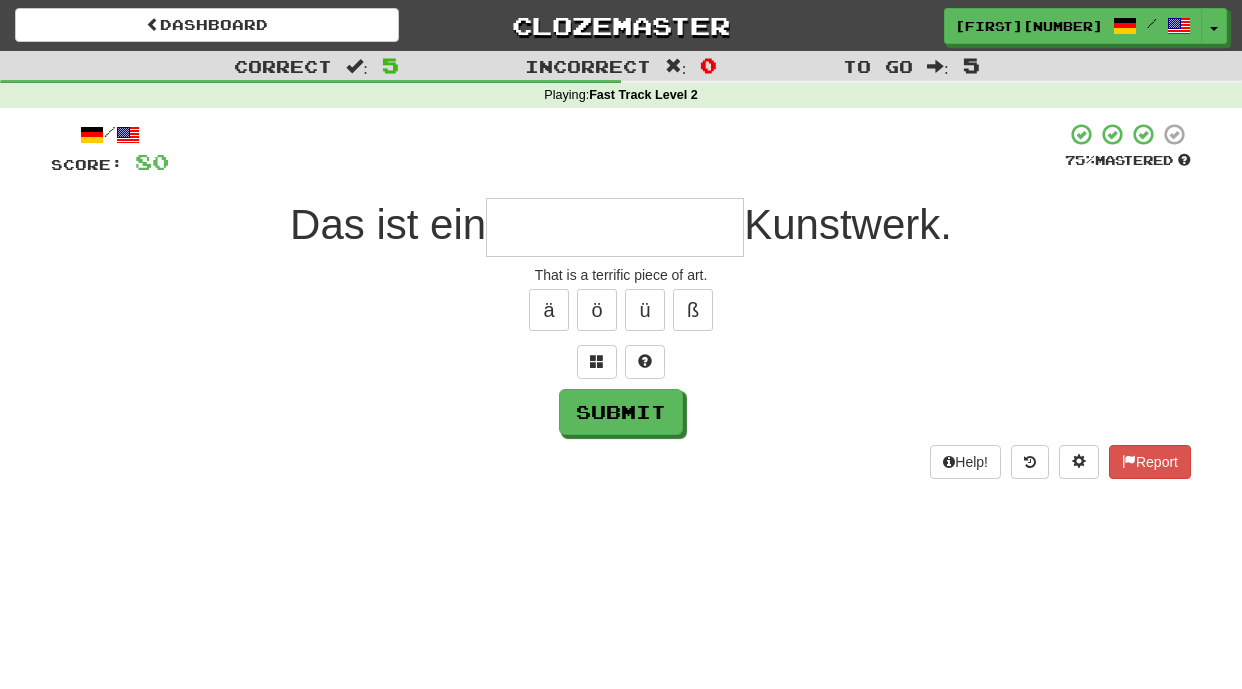 type on "*" 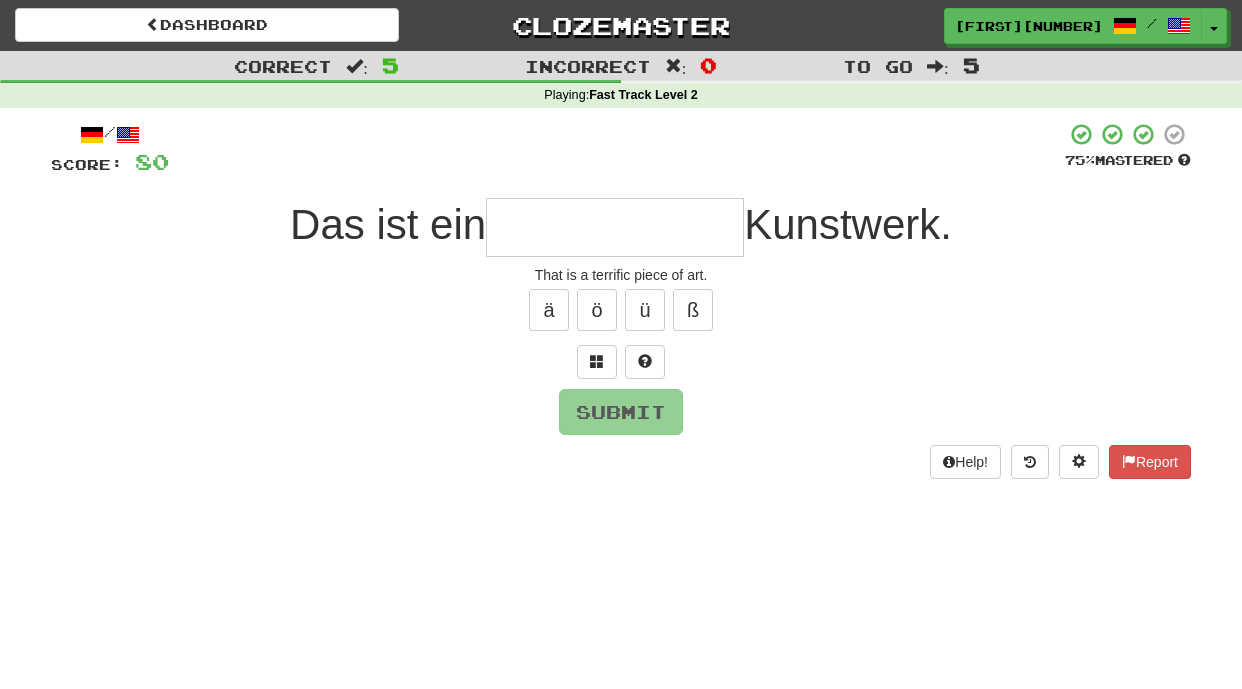 type on "*" 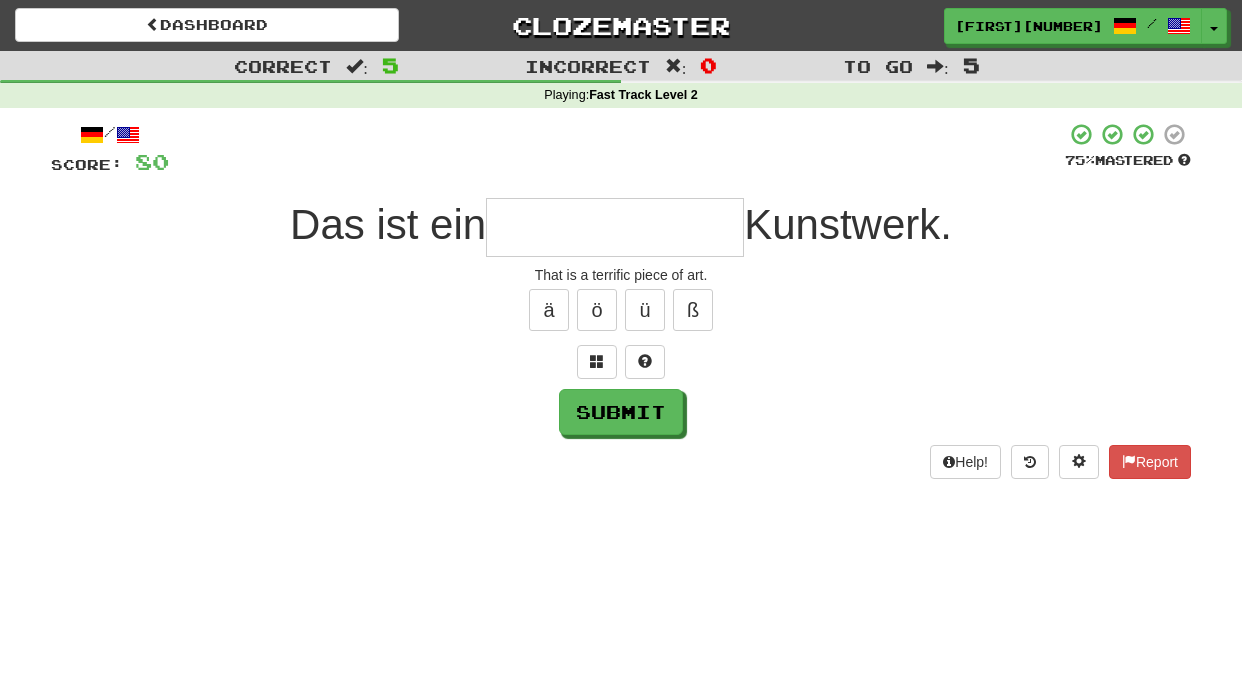 type on "*" 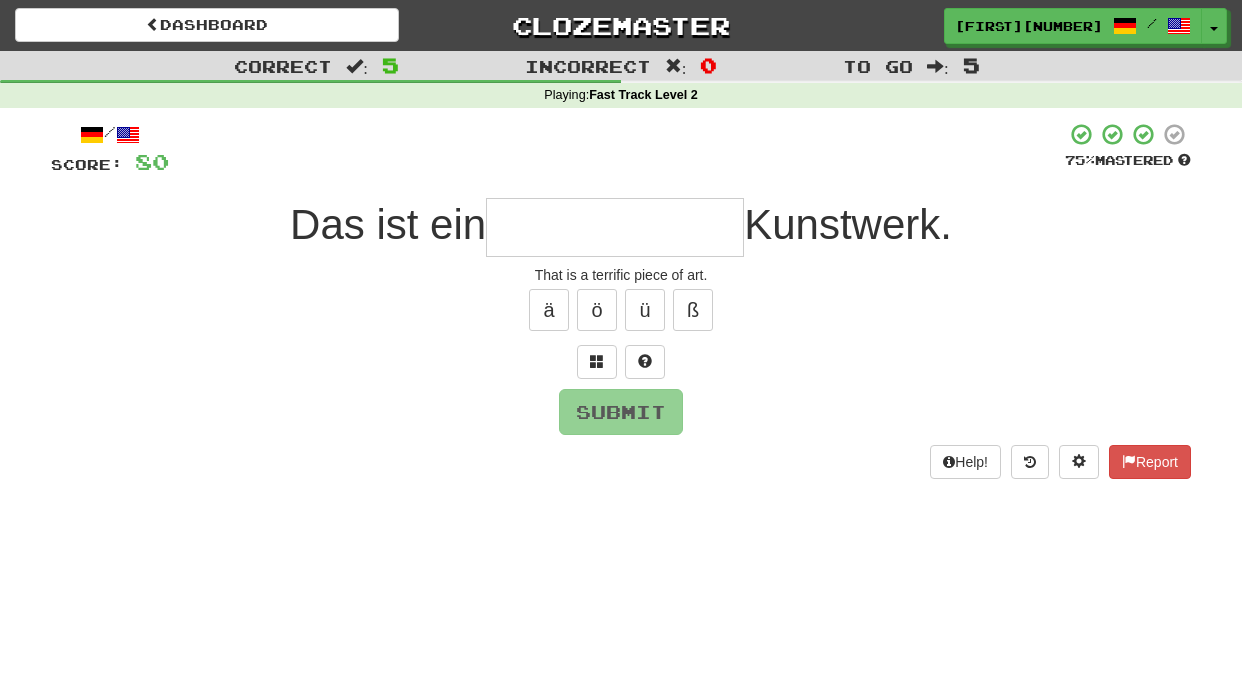 type on "*" 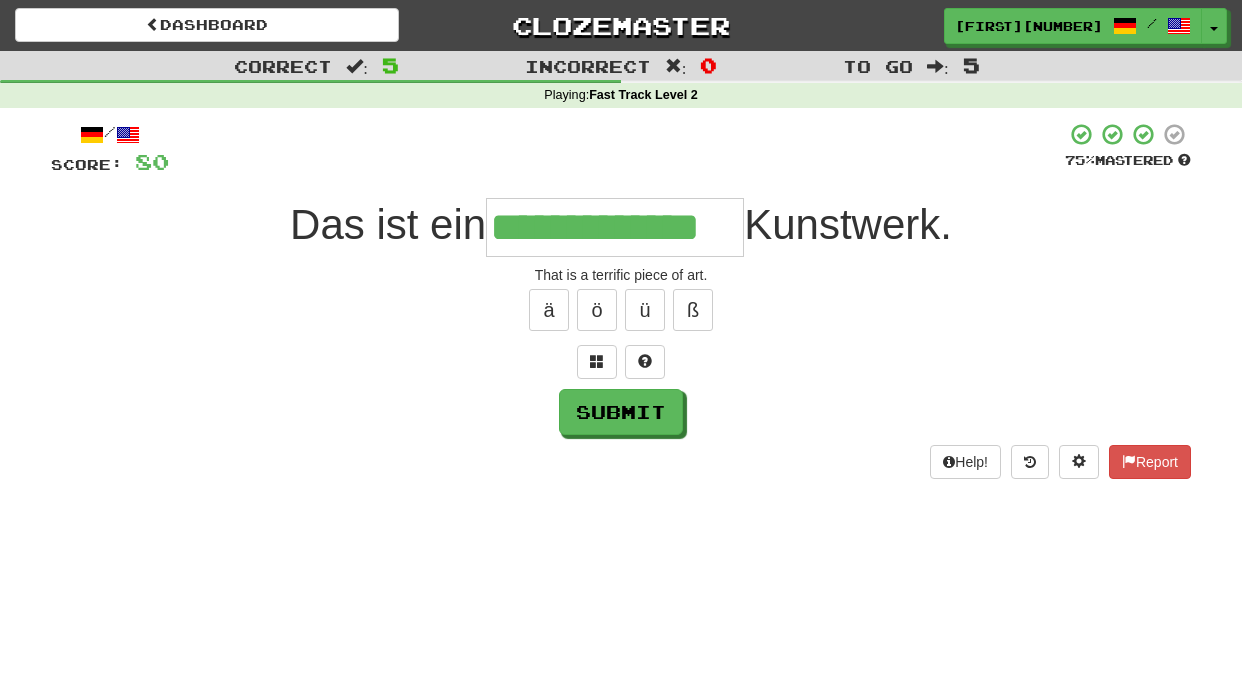 type on "**********" 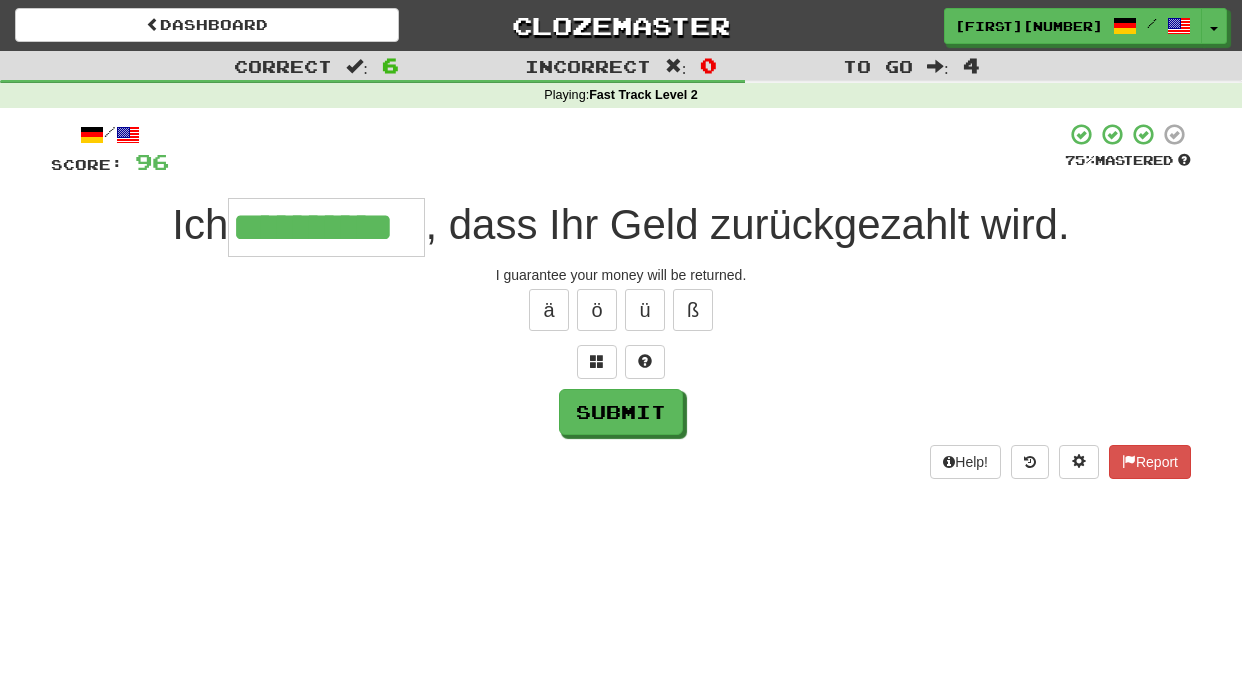 type on "**********" 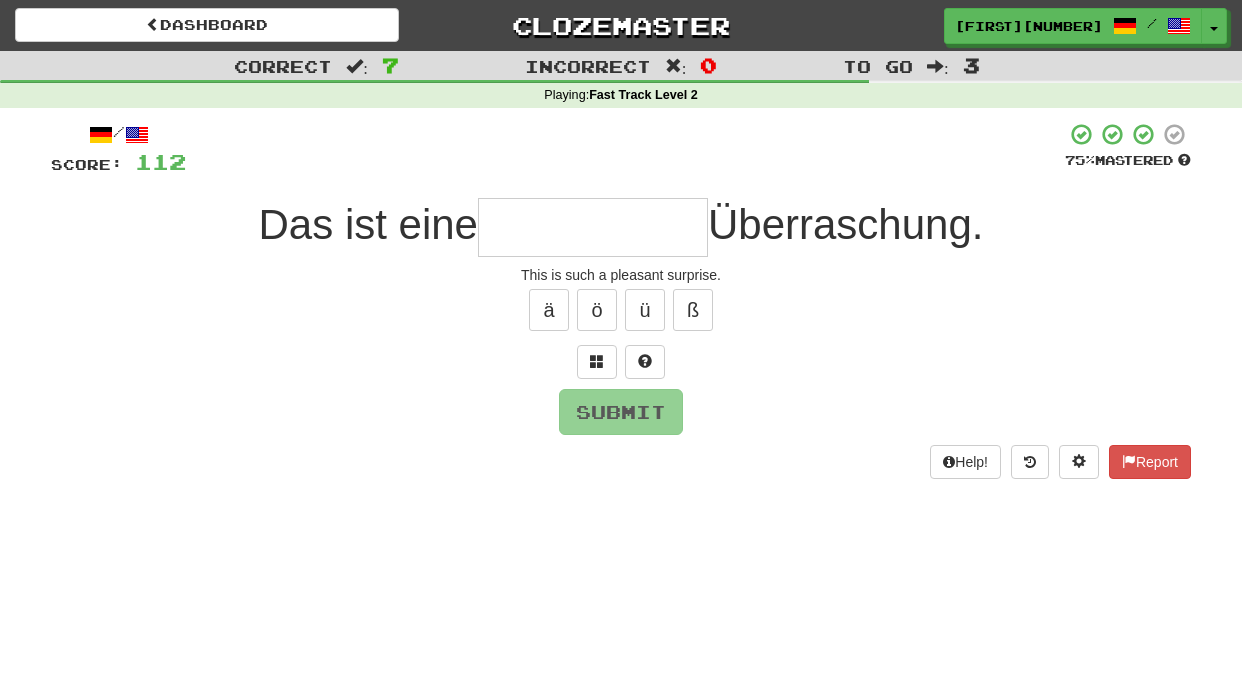 type on "*" 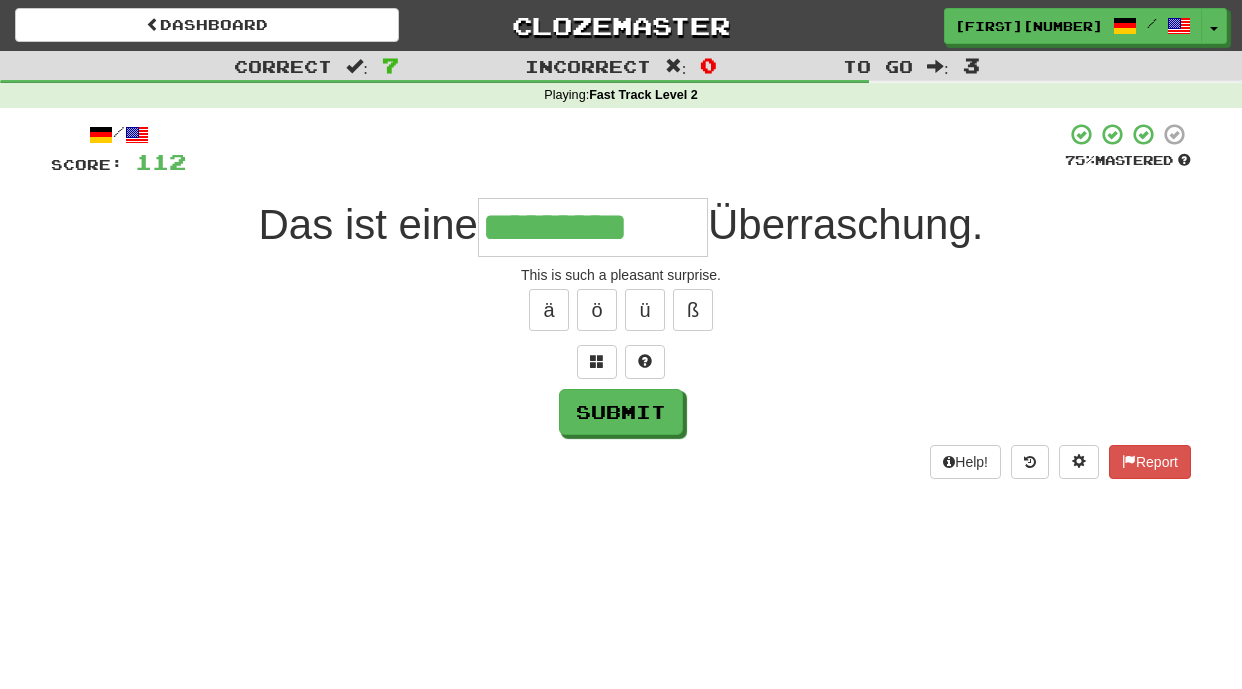 type on "*********" 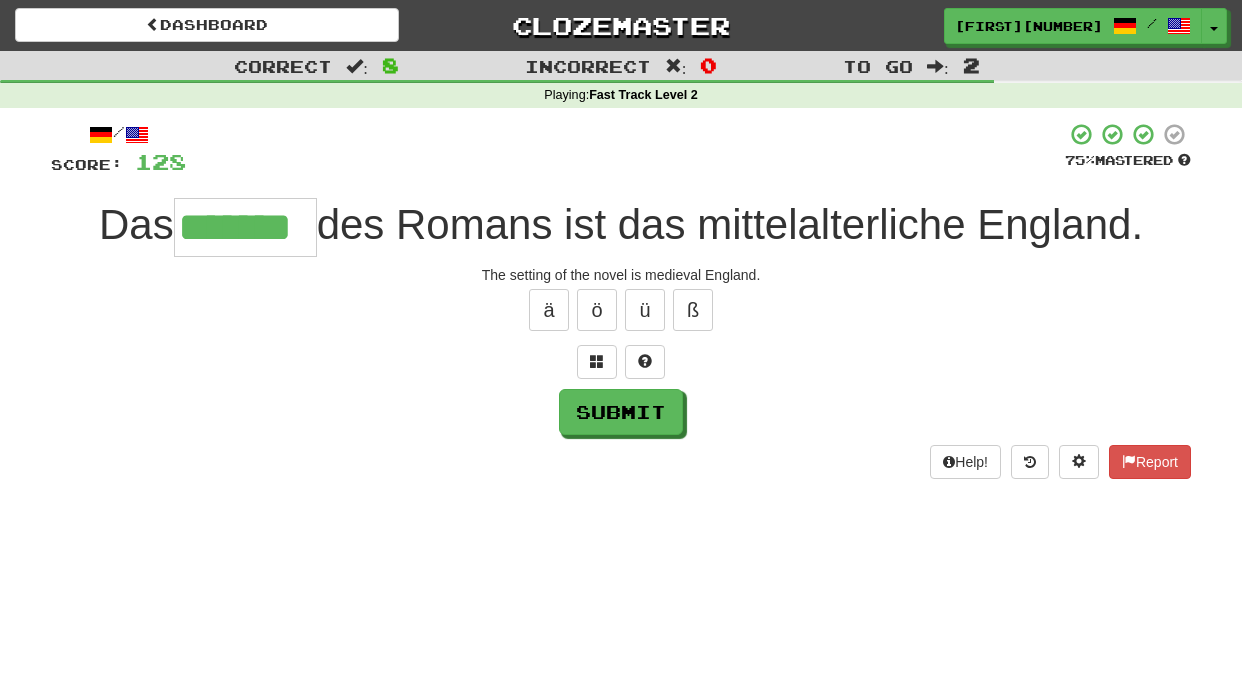 type on "*******" 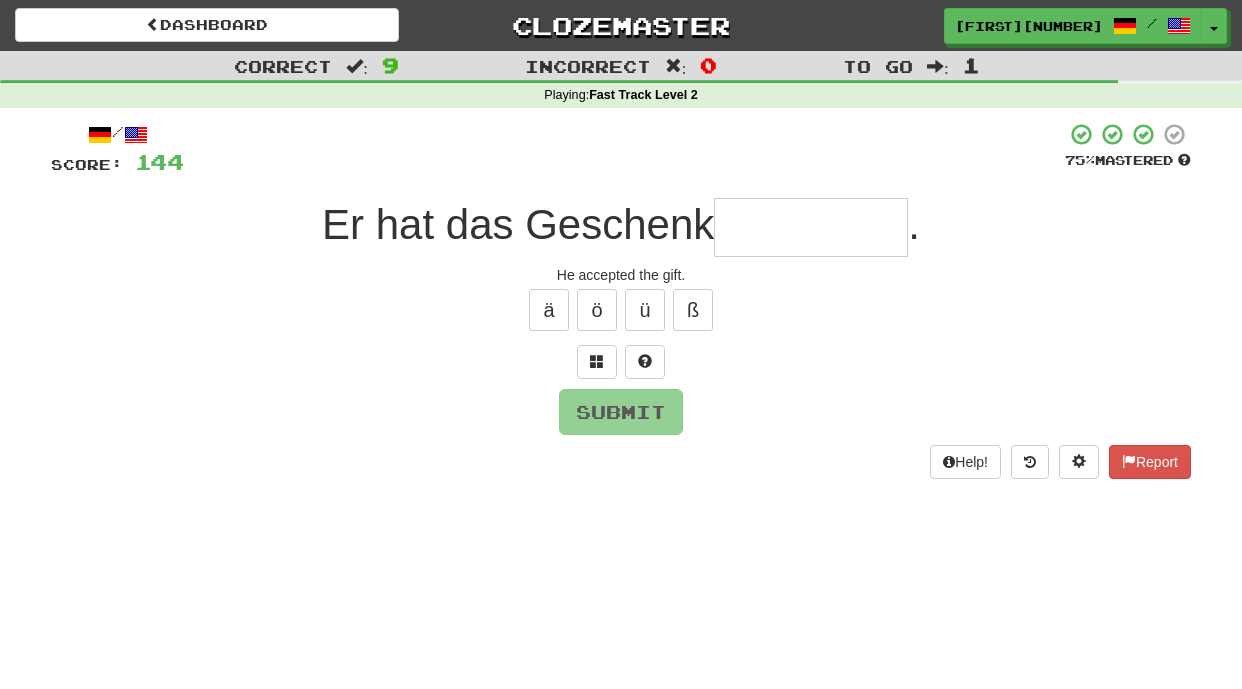 type on "*" 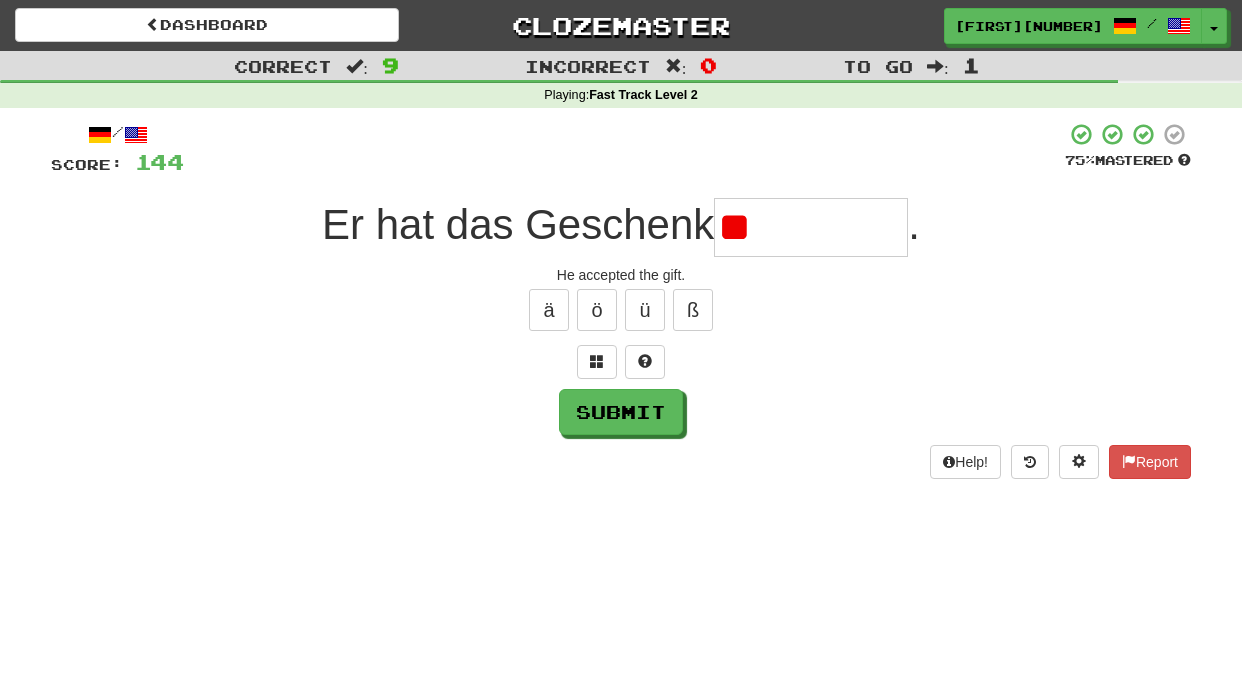 type on "*" 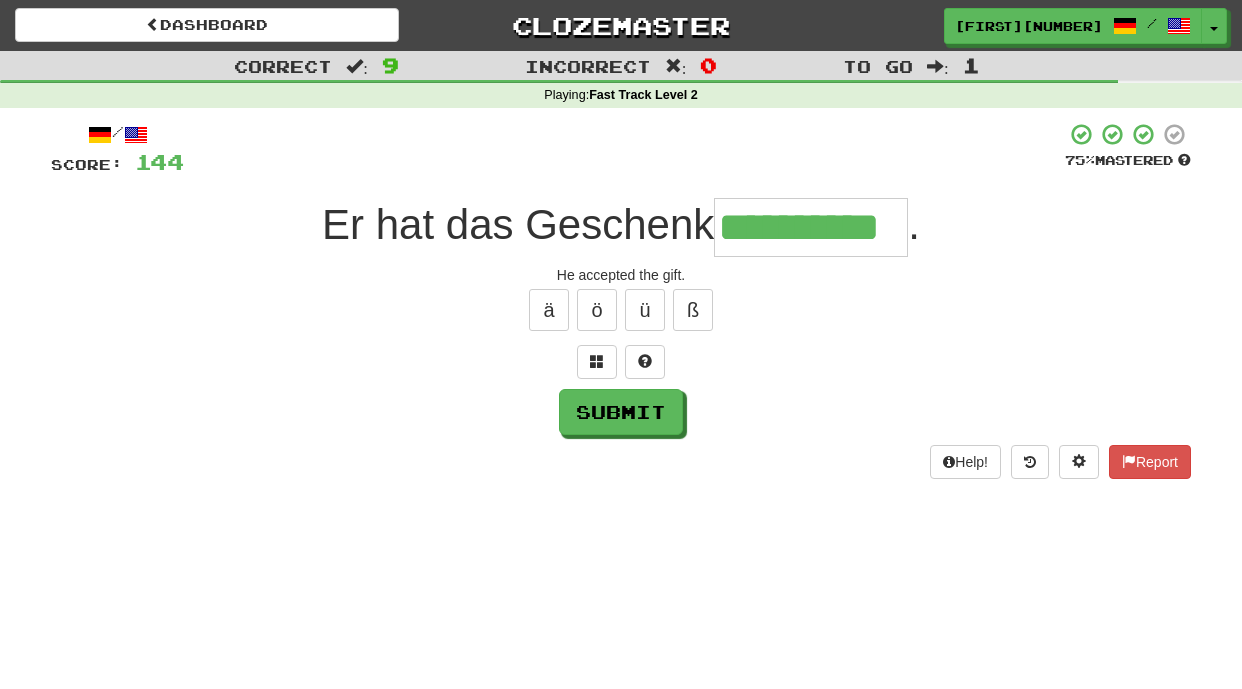 type on "**********" 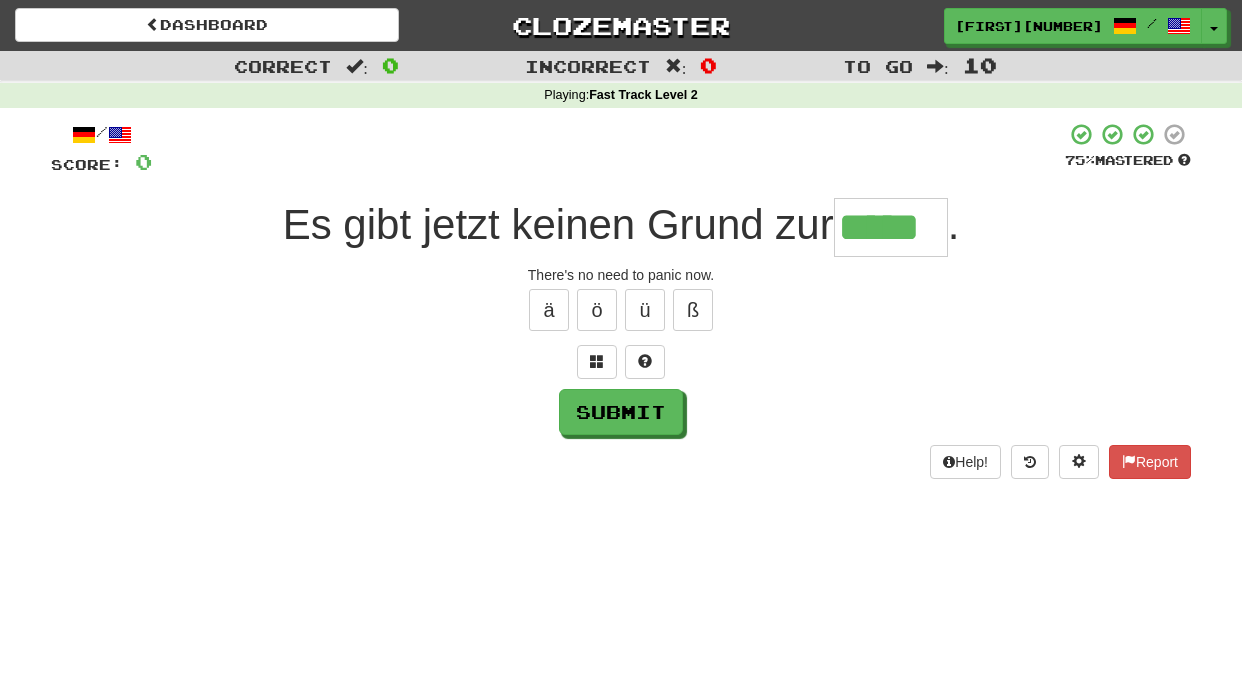 type on "*****" 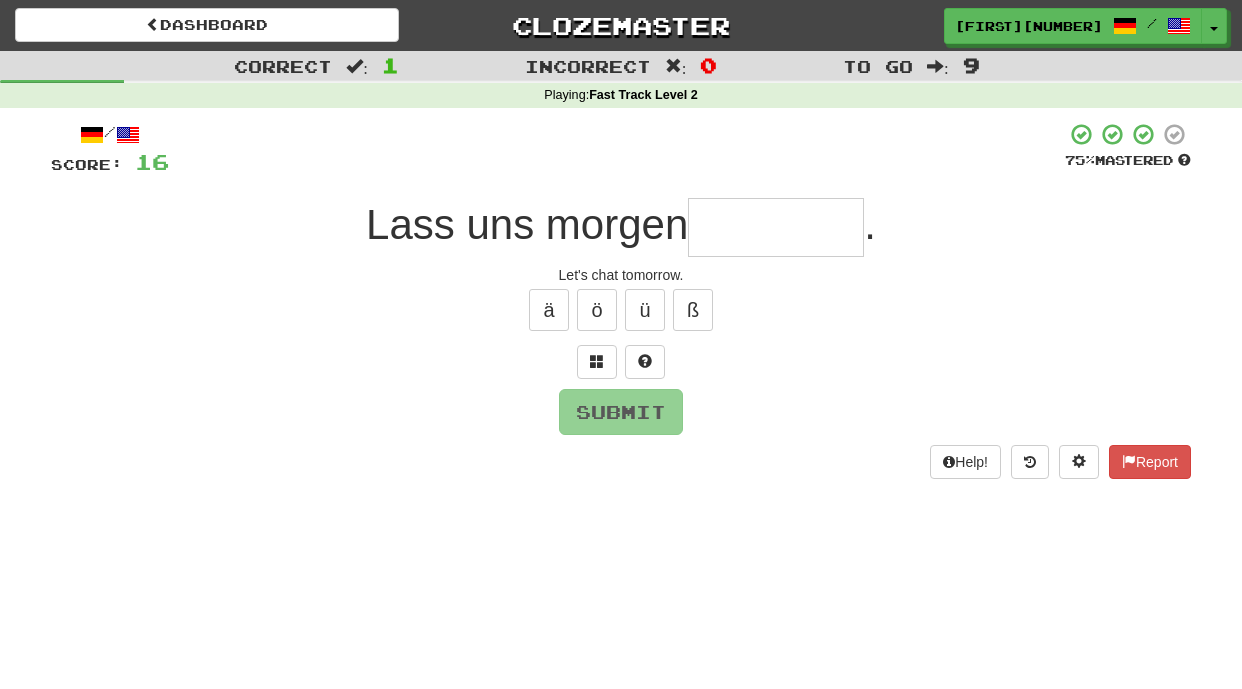 type on "*" 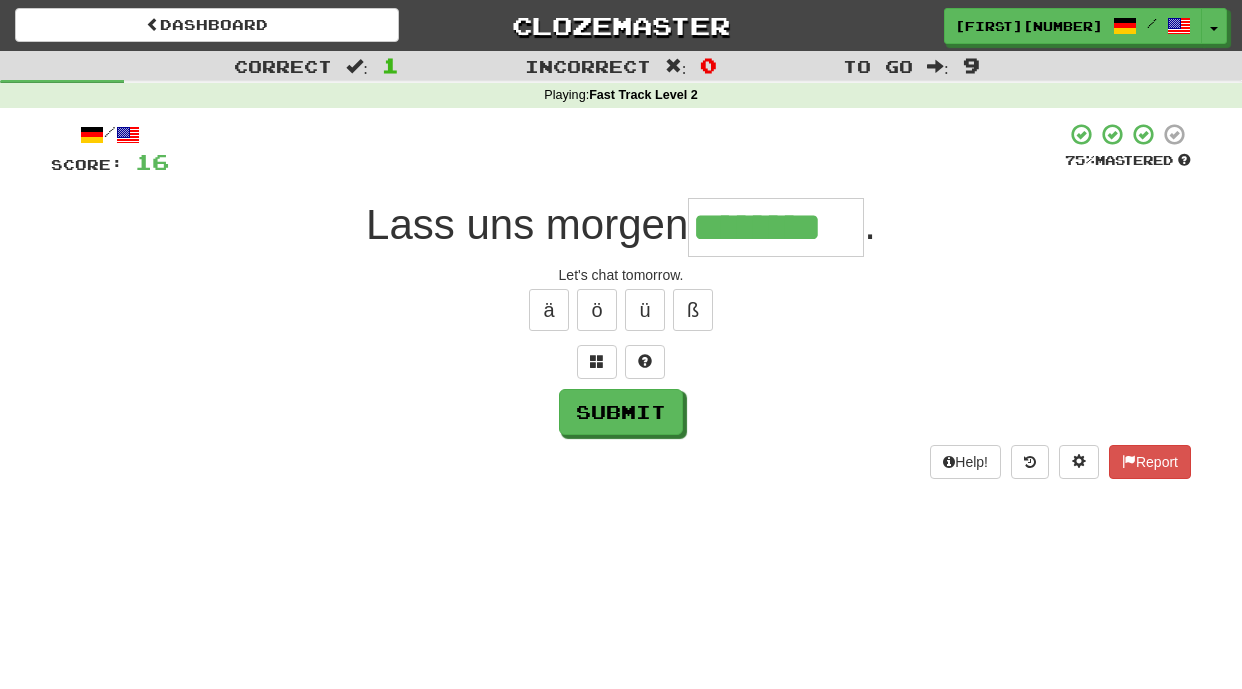 type on "********" 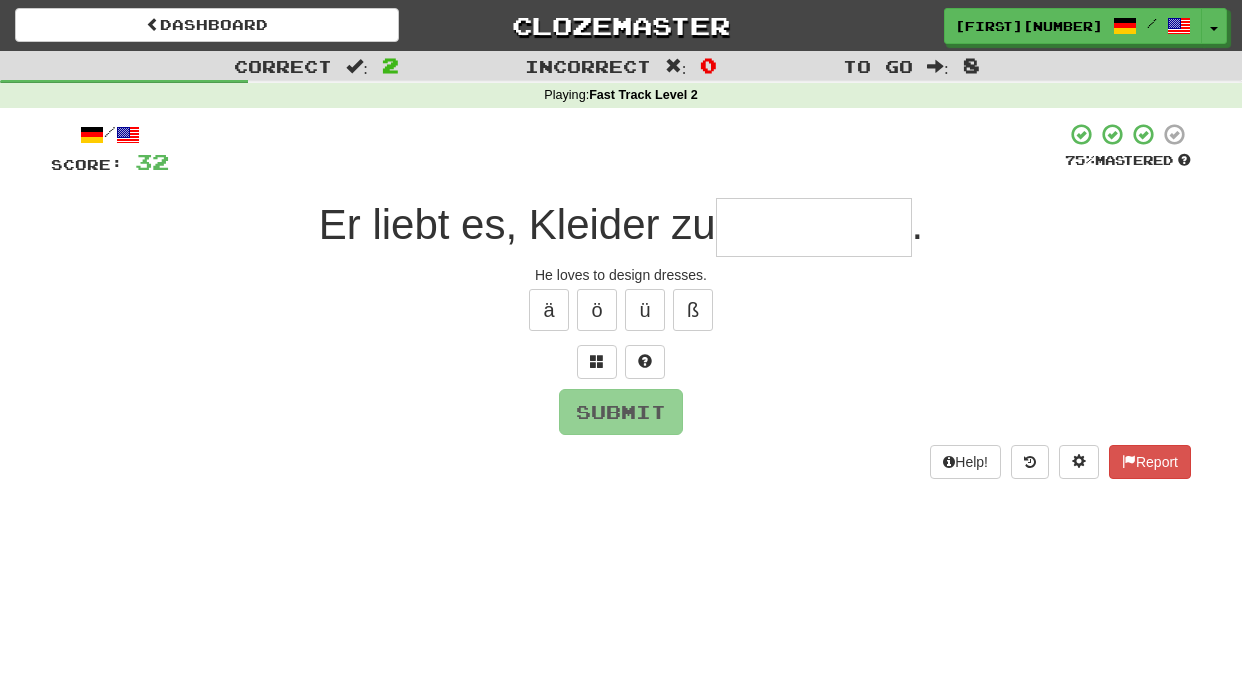 type on "*" 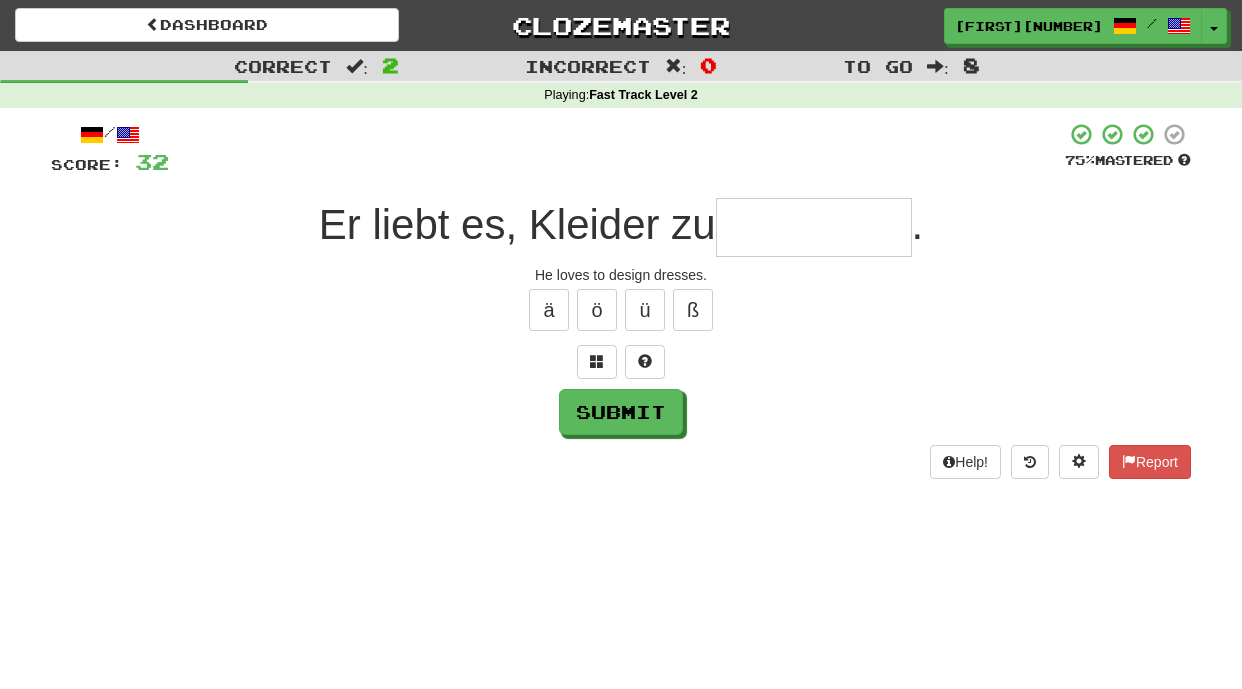 type on "*" 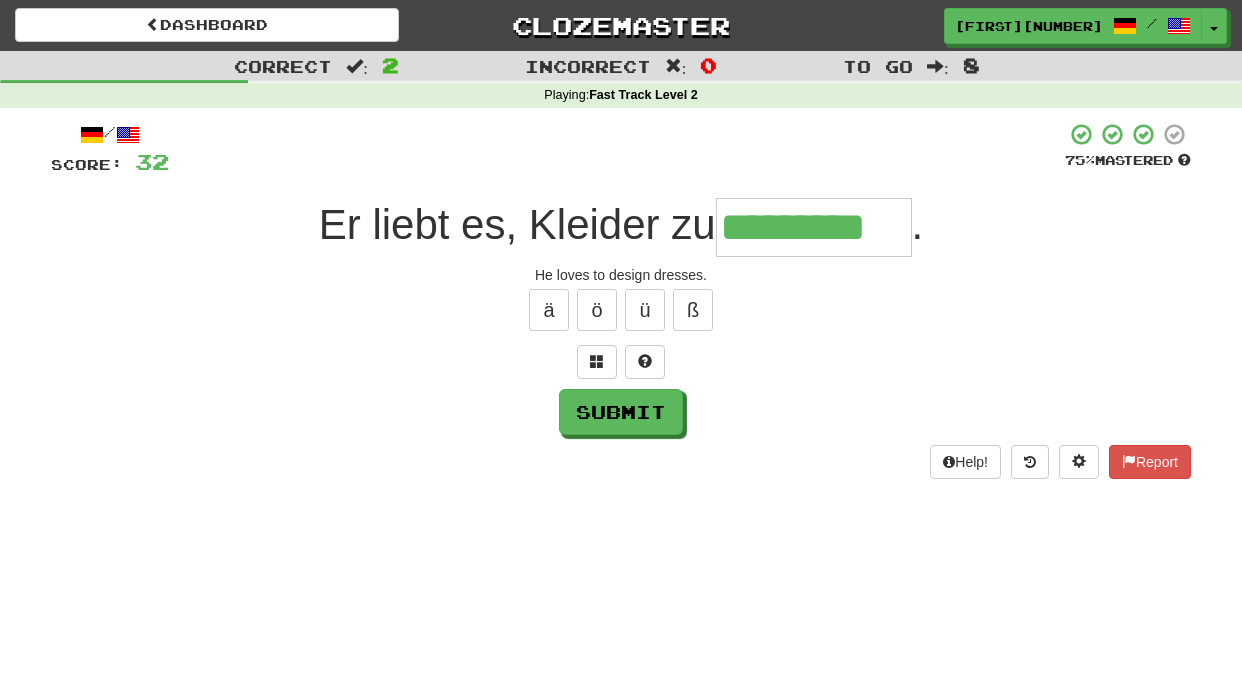 type on "*********" 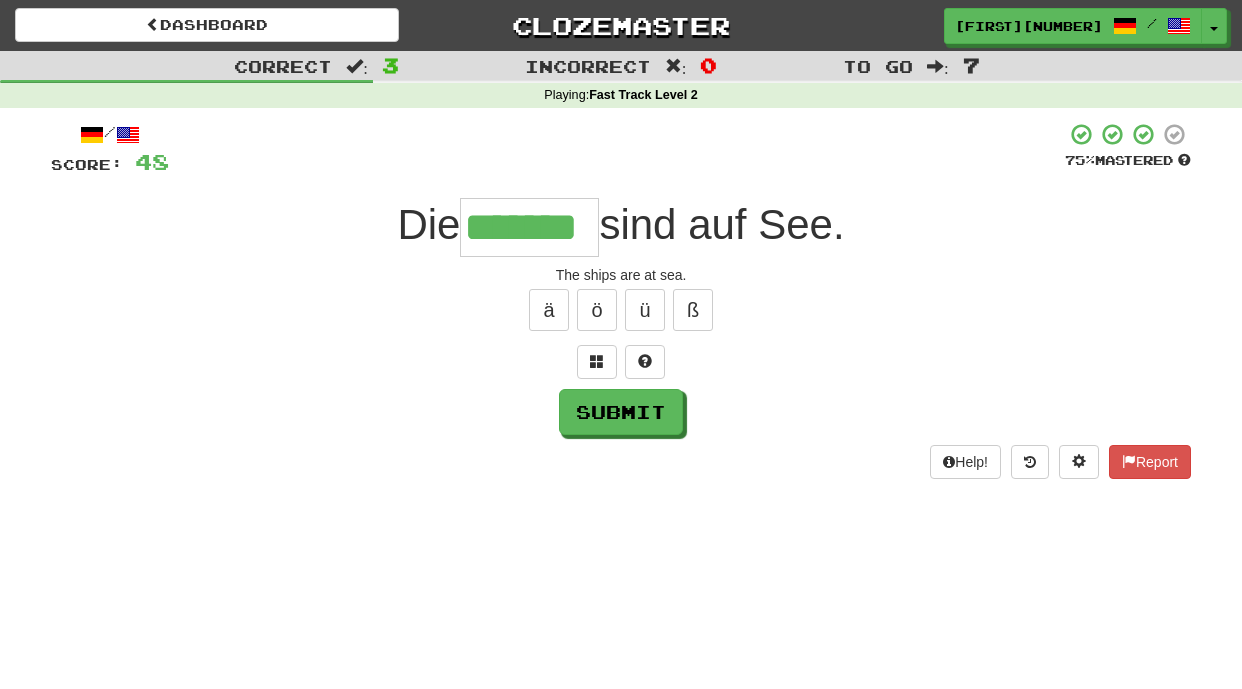 type on "*******" 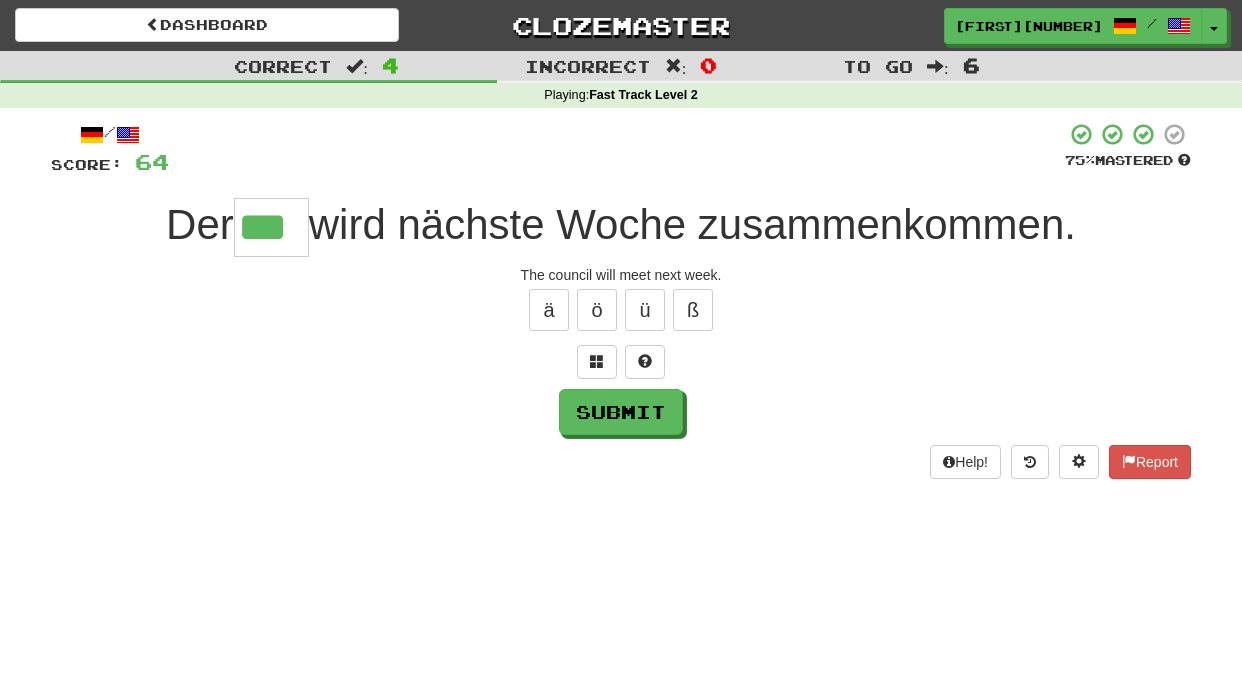 type on "***" 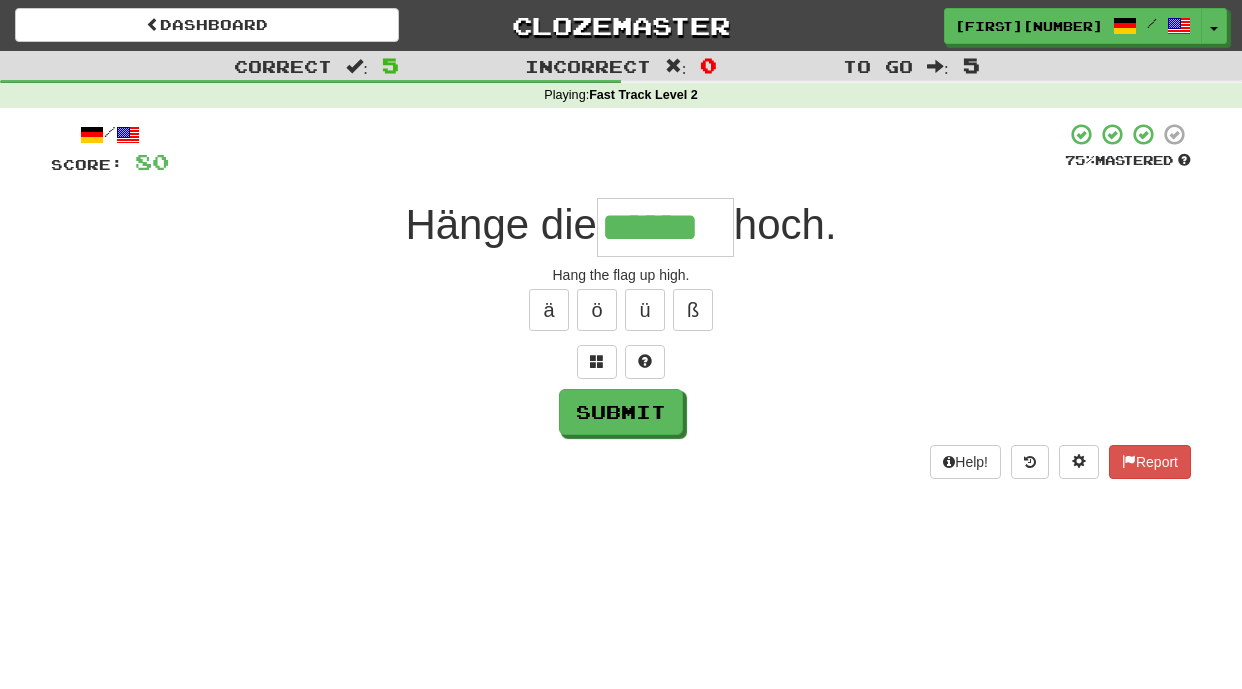 type on "******" 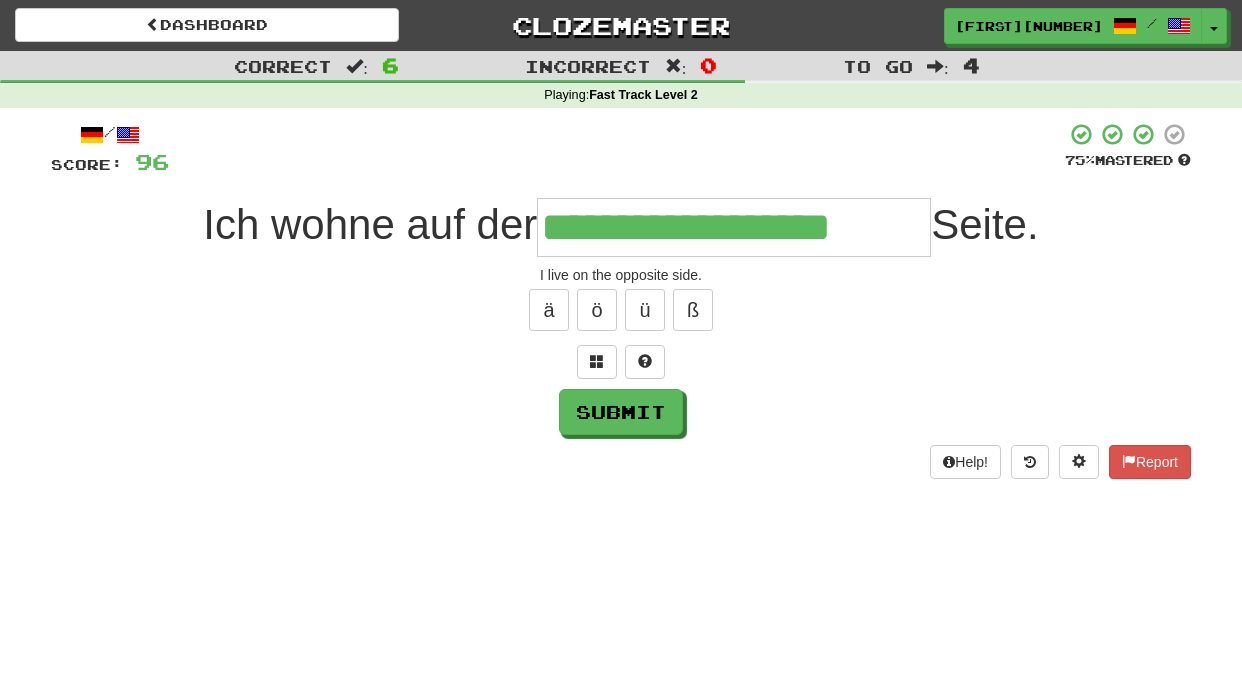 type on "**********" 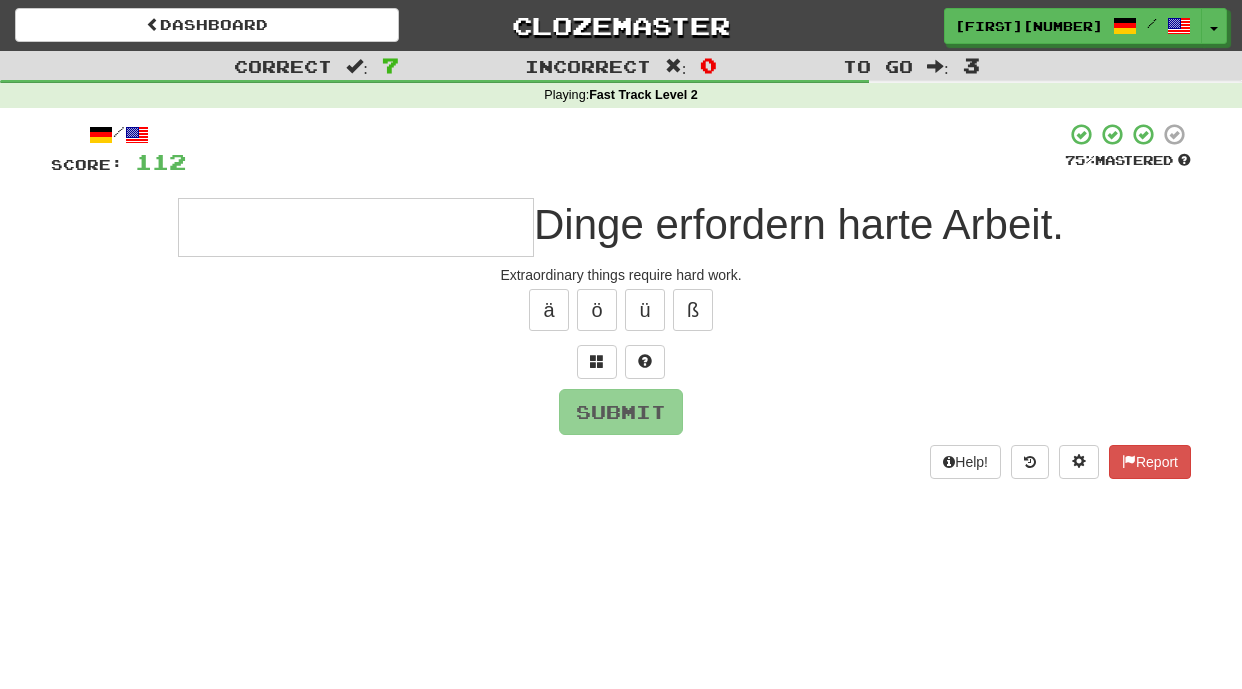 type on "*" 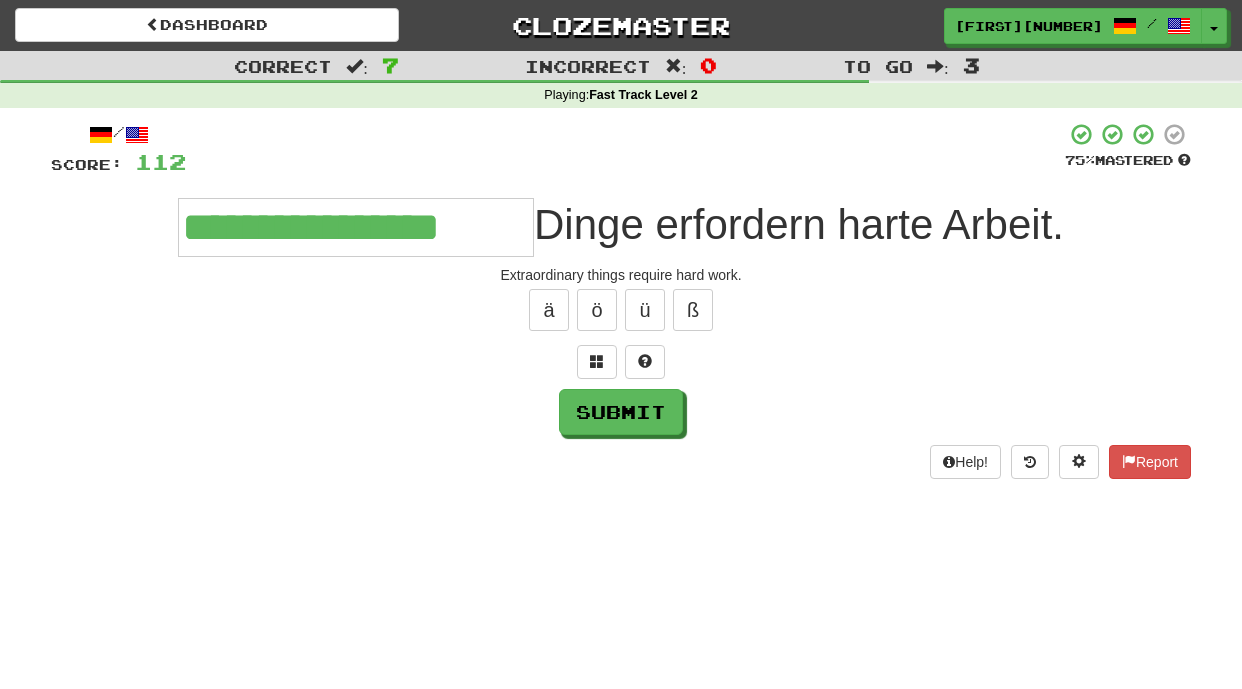 type on "**********" 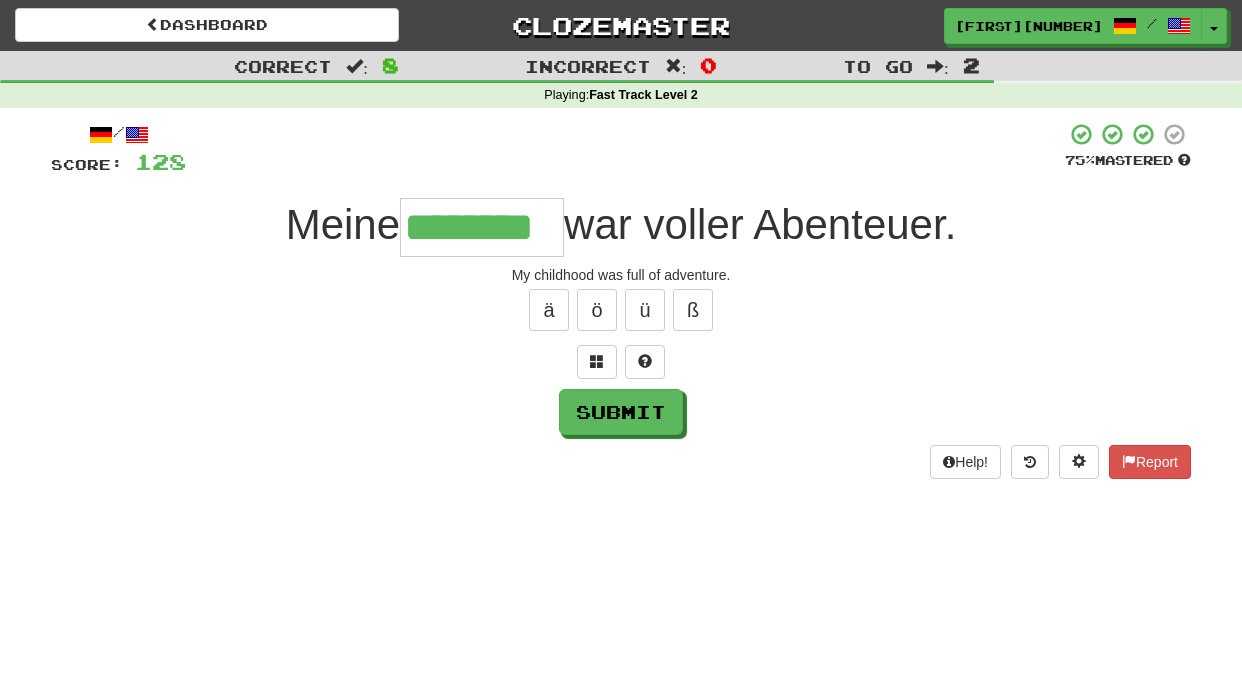 type on "********" 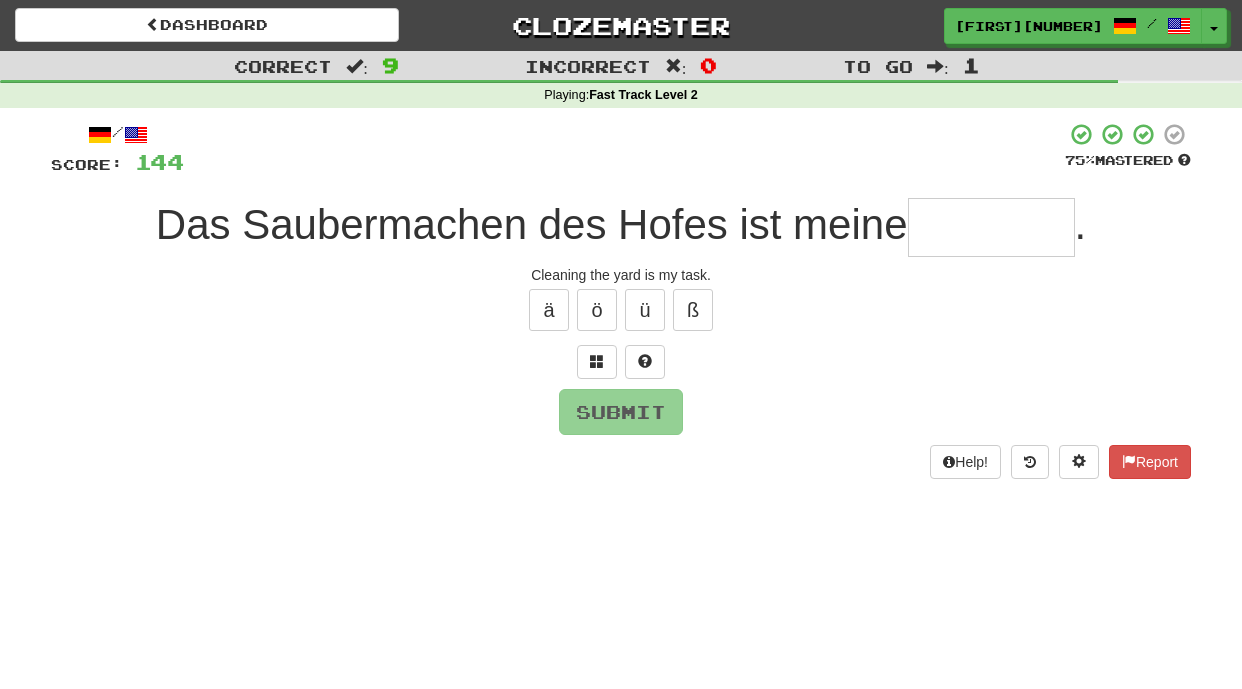 type on "*" 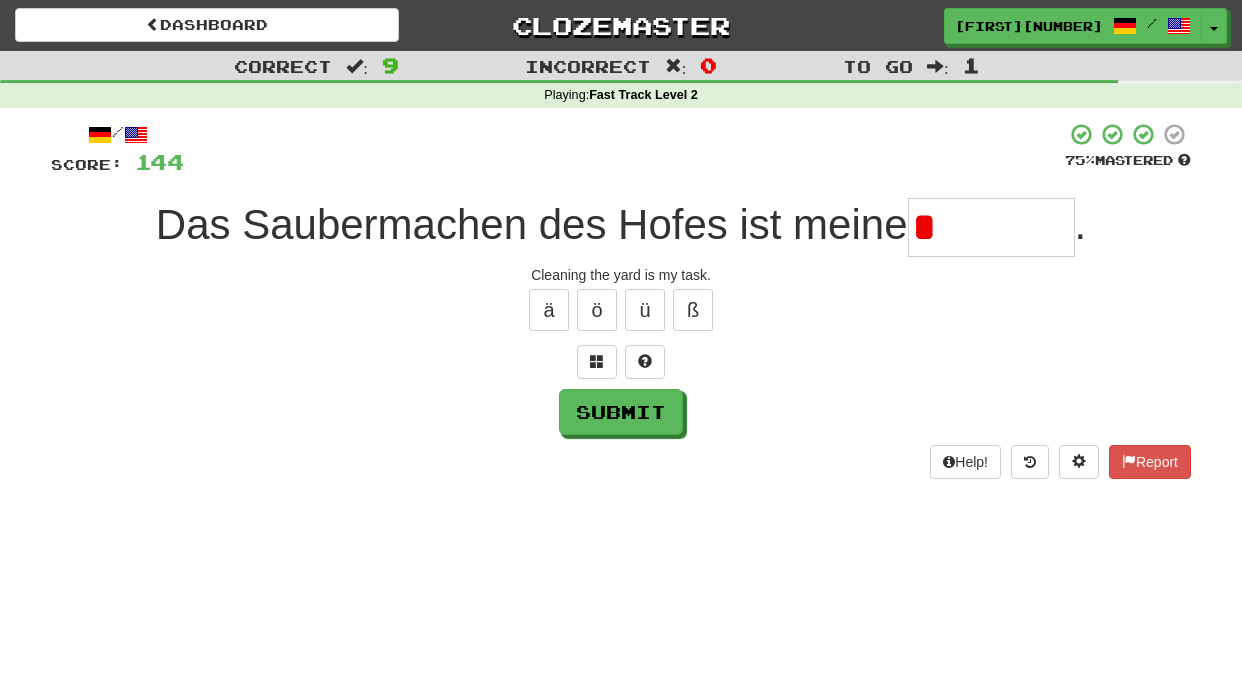 type on "*" 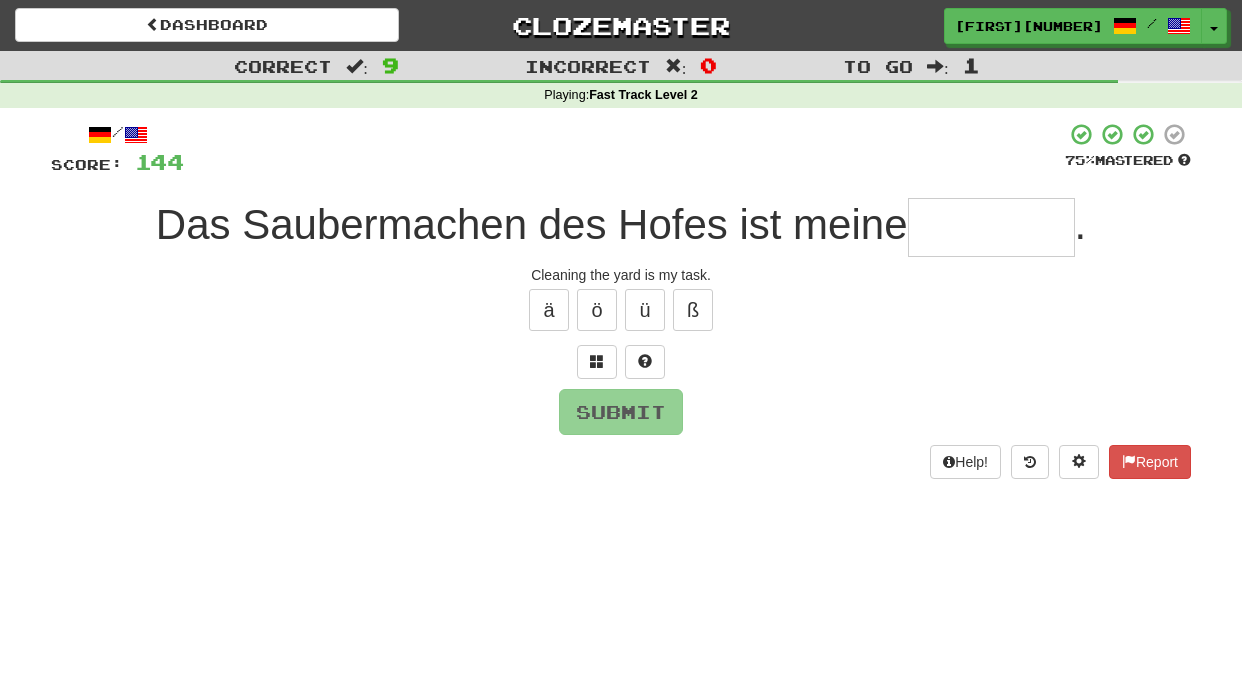 type on "*" 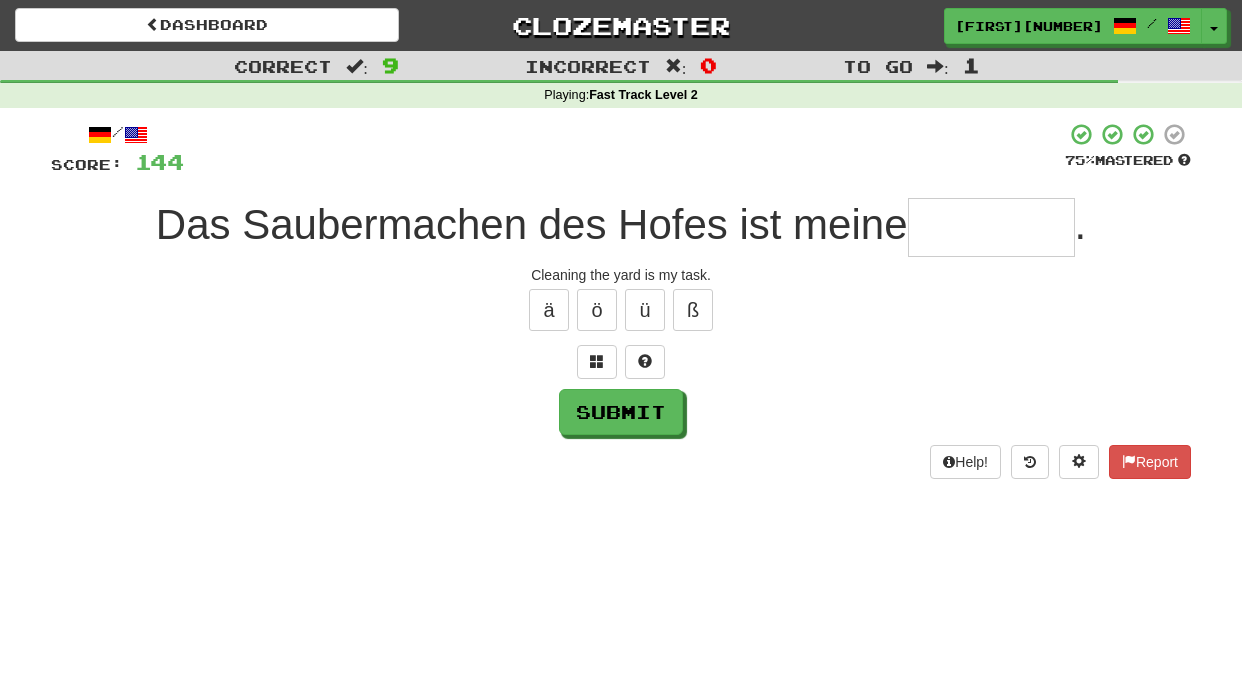 type on "*" 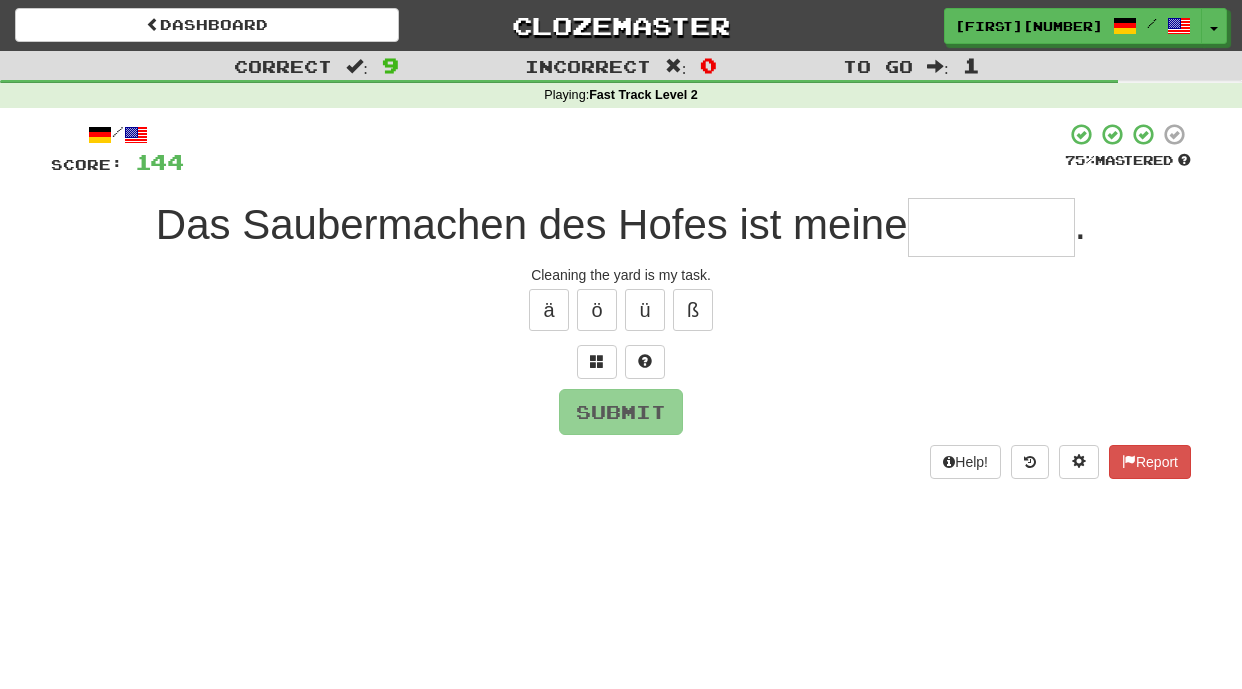 type on "*" 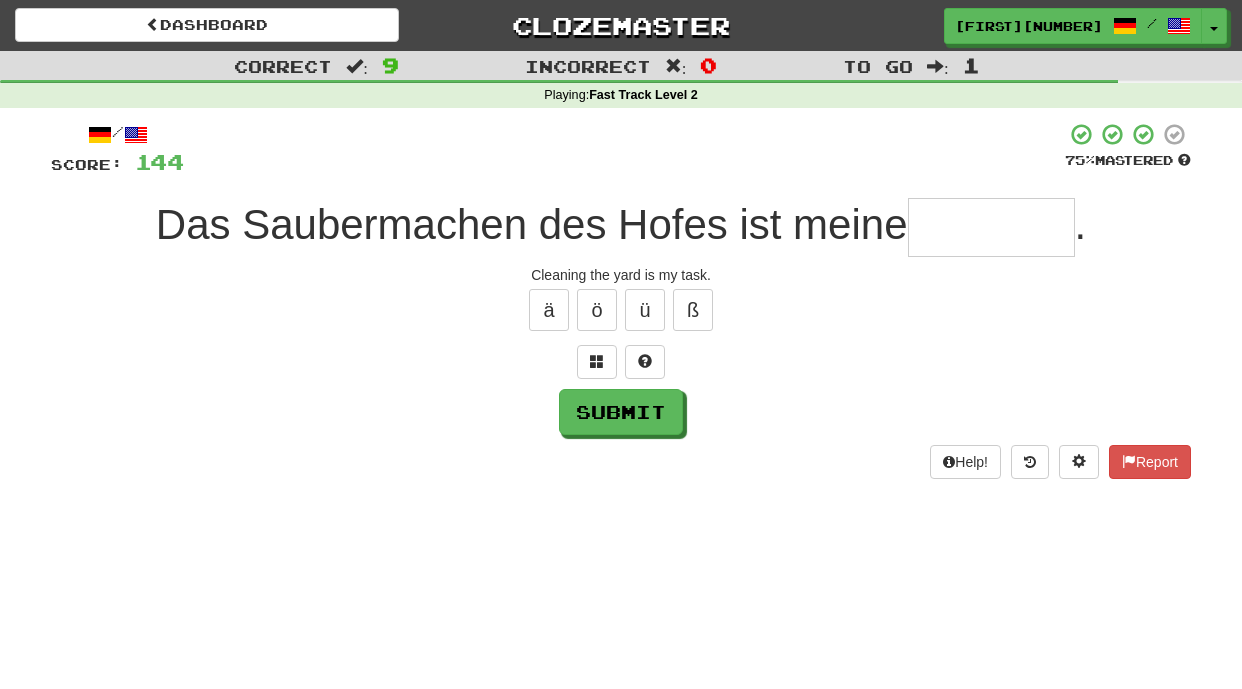 type on "*" 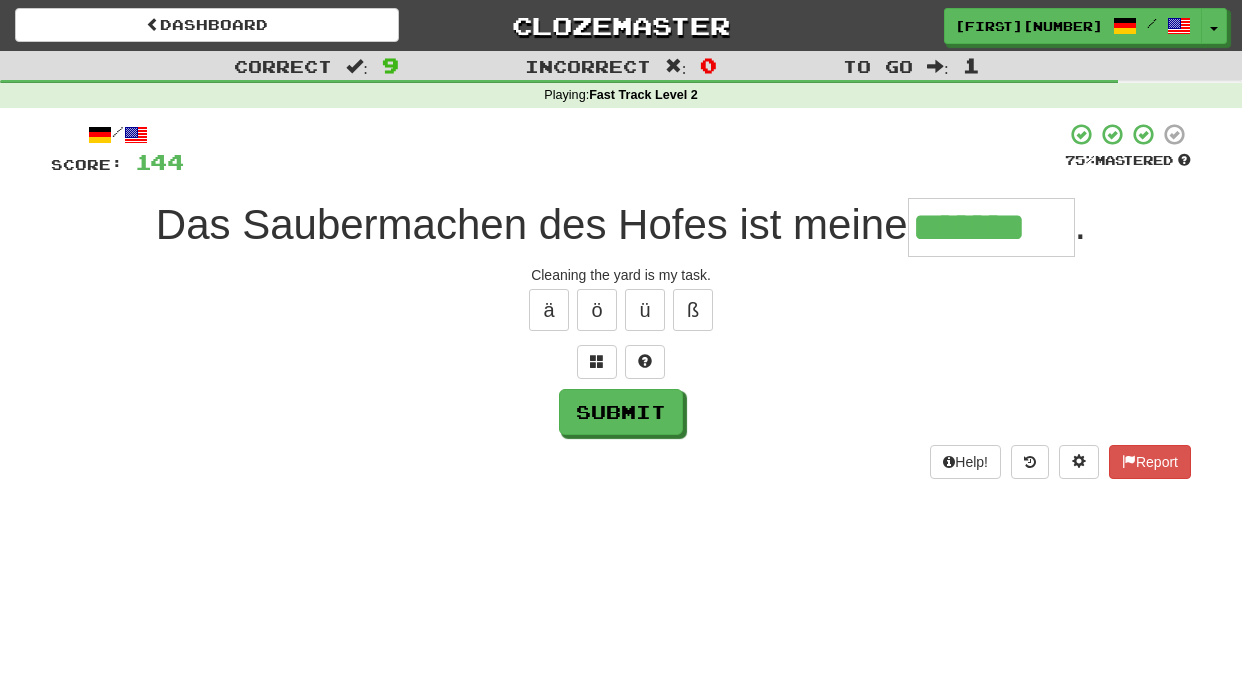 type on "*******" 